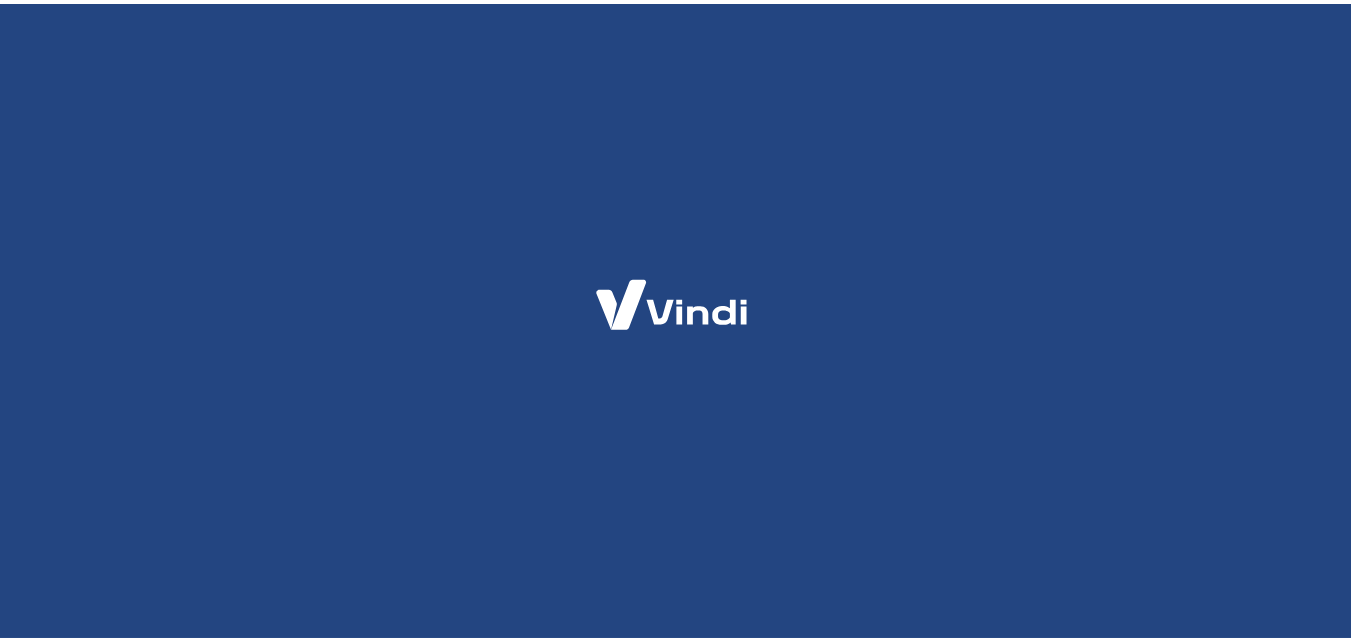 scroll, scrollTop: 0, scrollLeft: 0, axis: both 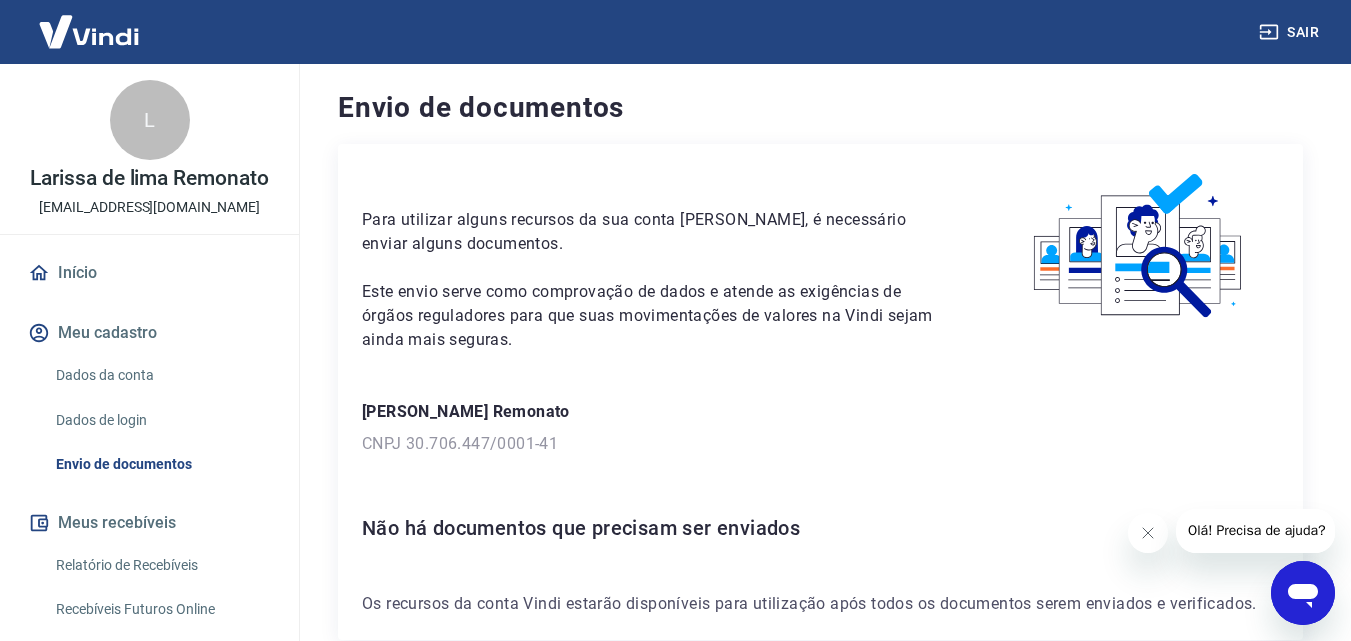 click 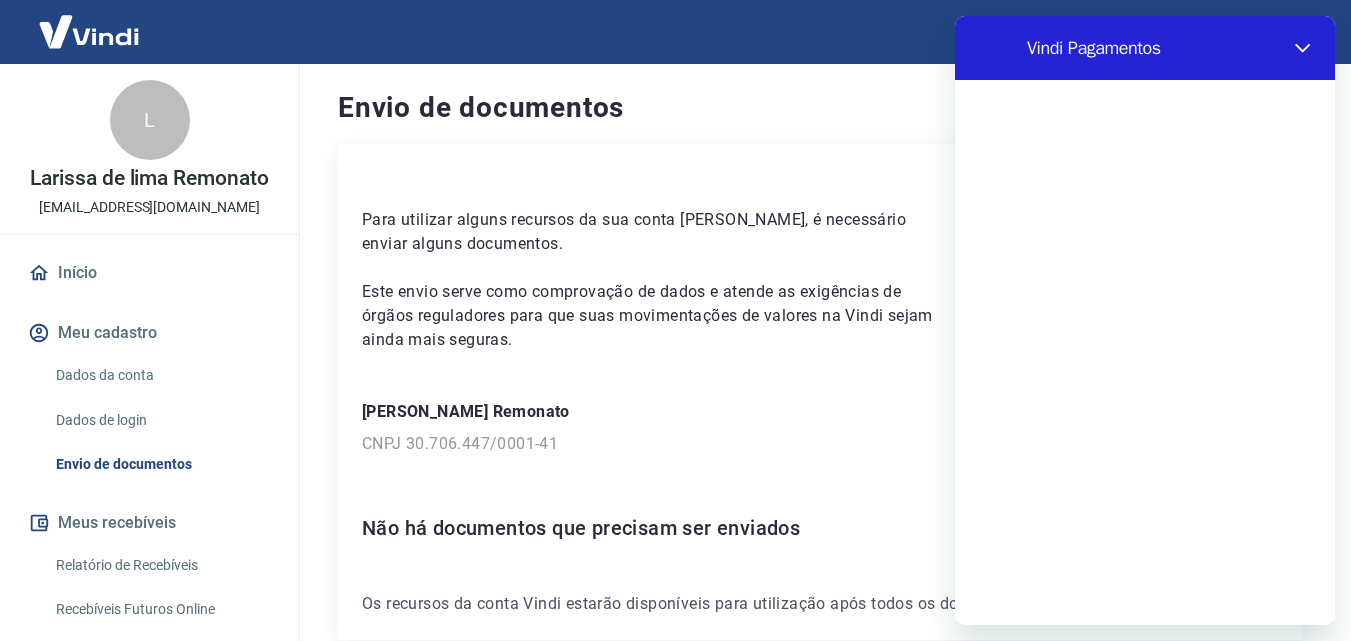 scroll, scrollTop: 0, scrollLeft: 0, axis: both 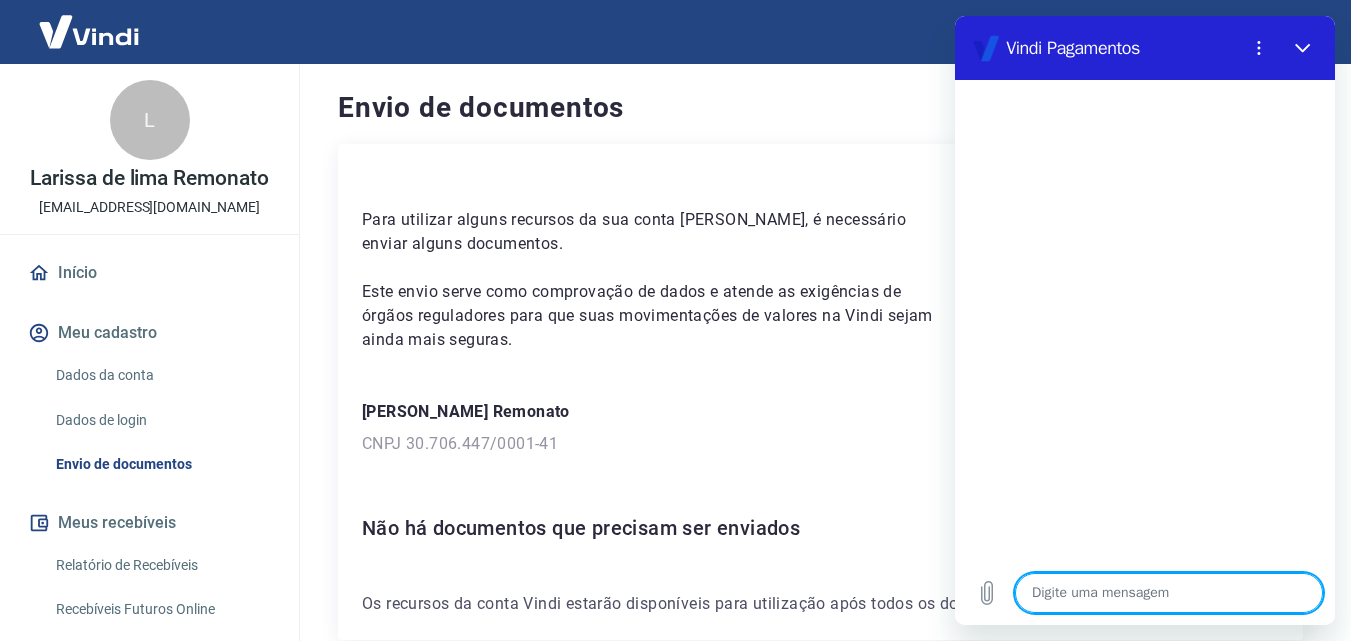 click at bounding box center (1169, 593) 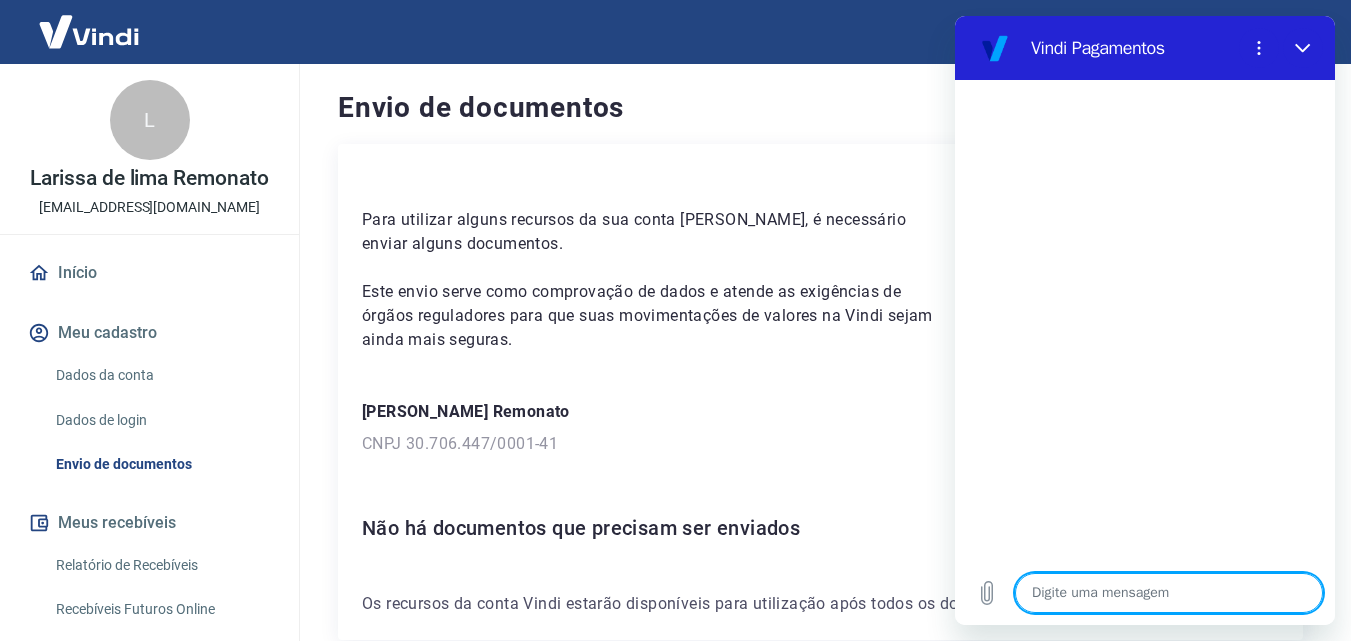 type on "O" 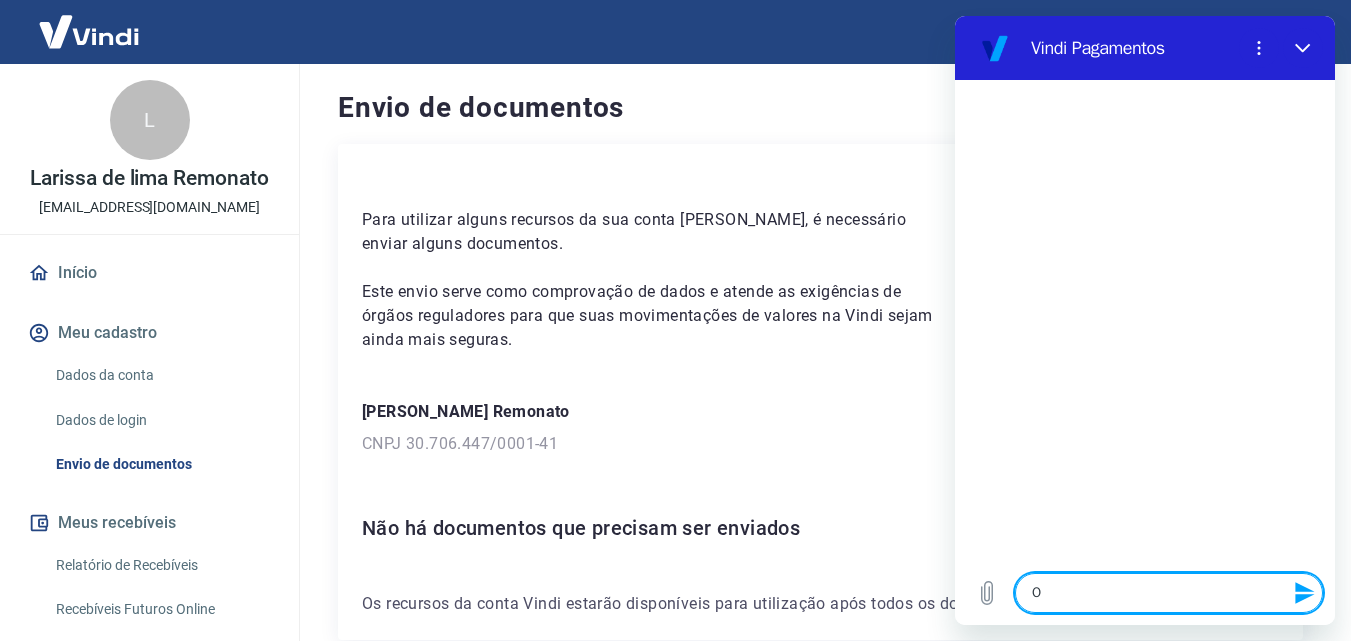 type on "OL" 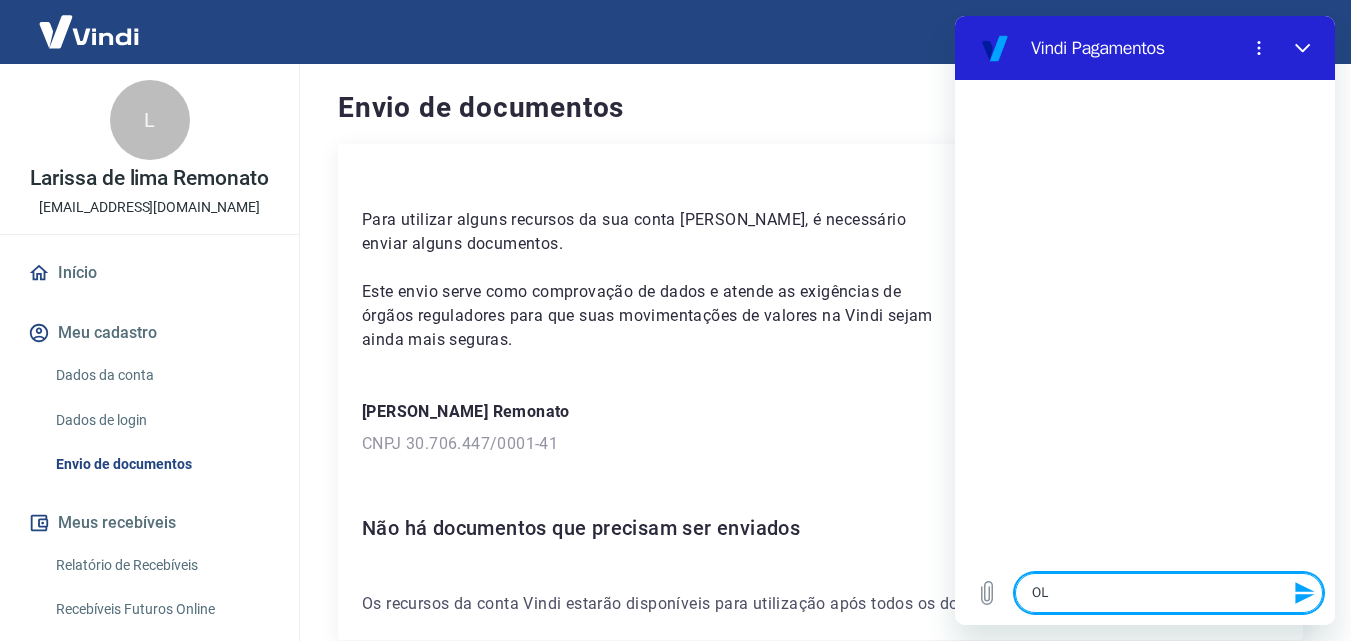 type on "x" 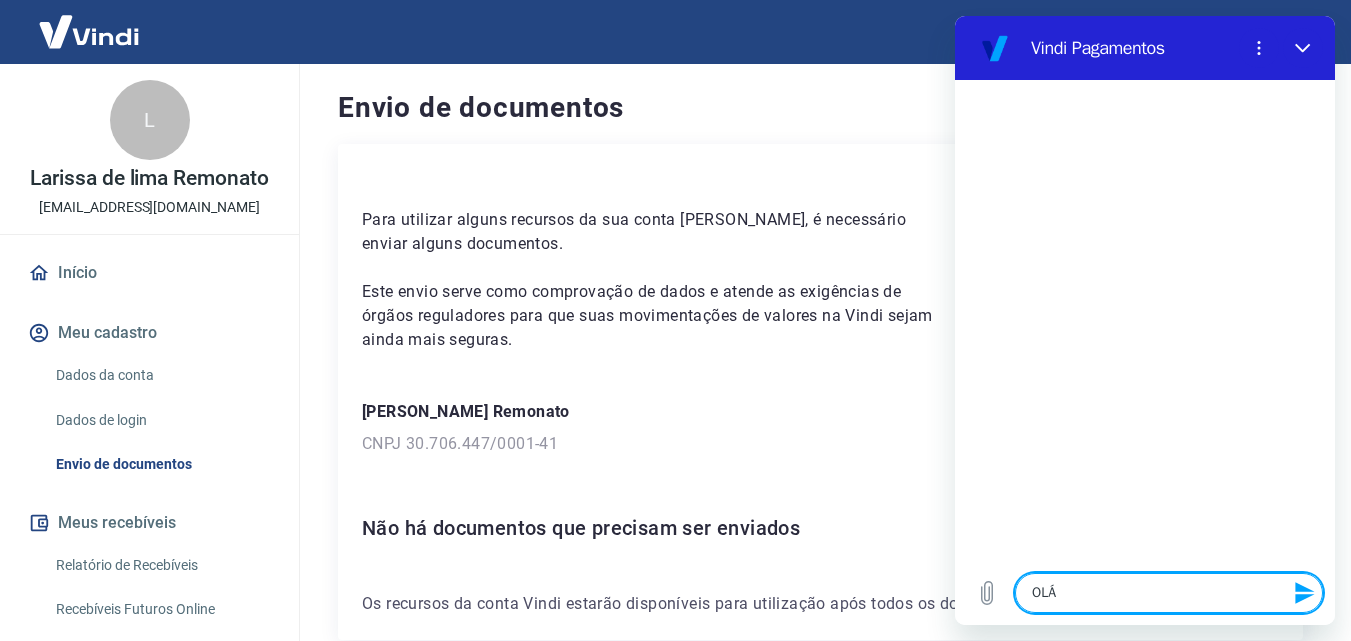 type on "OLÁ" 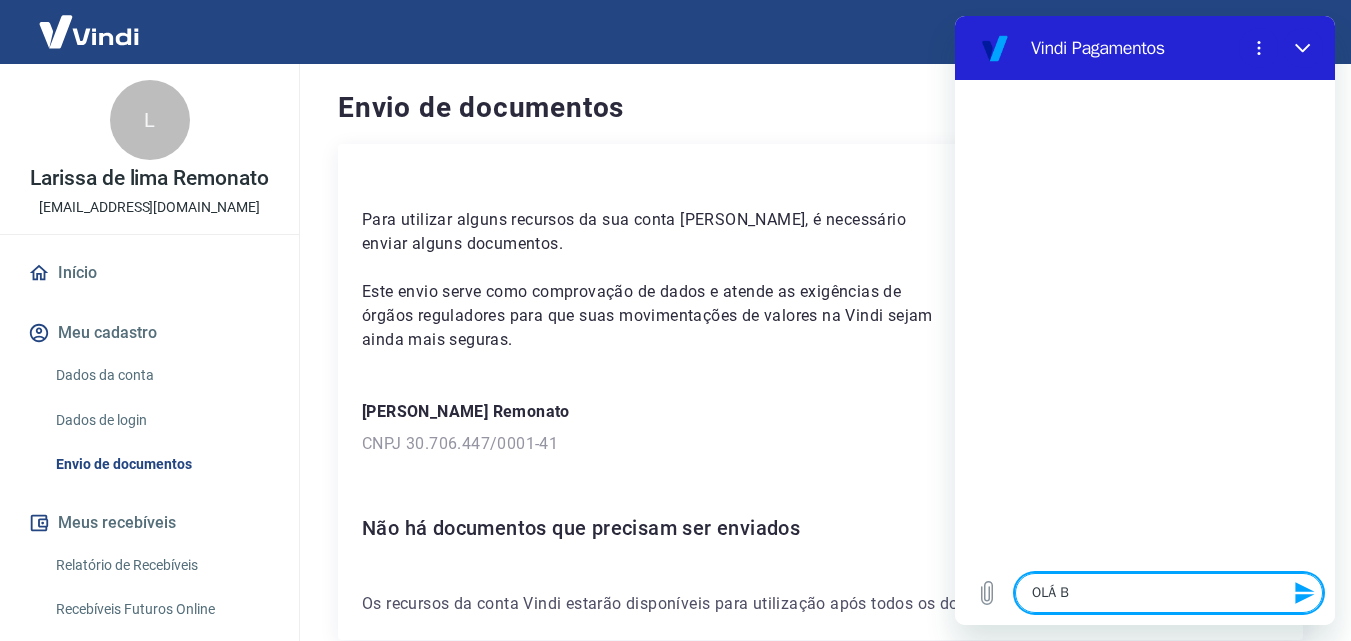 type on "OLÁ BO" 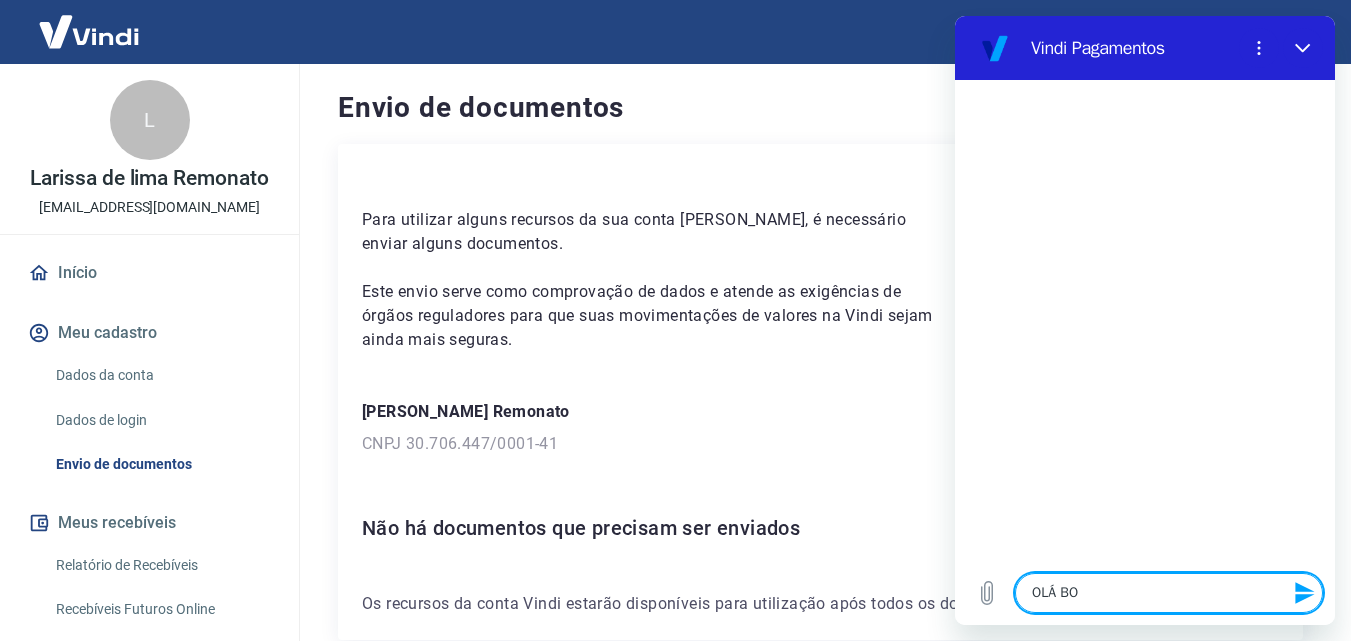 type on "OLÁ BOA" 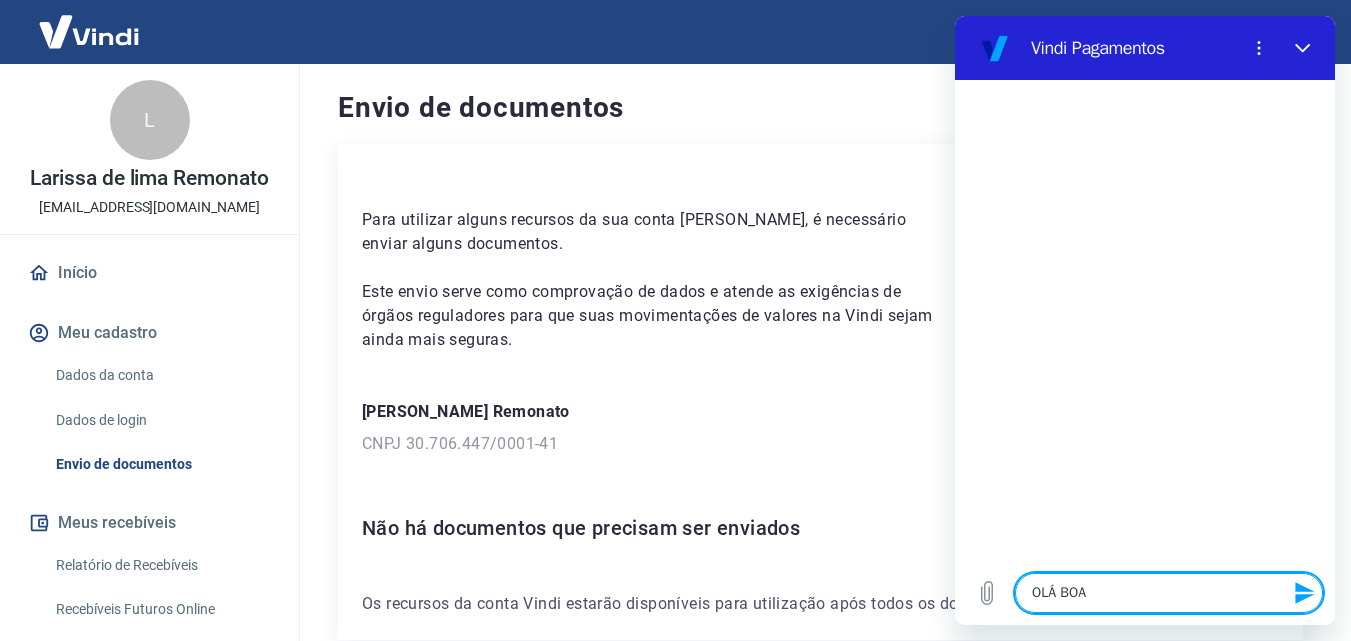 type on "OLÁ BOA" 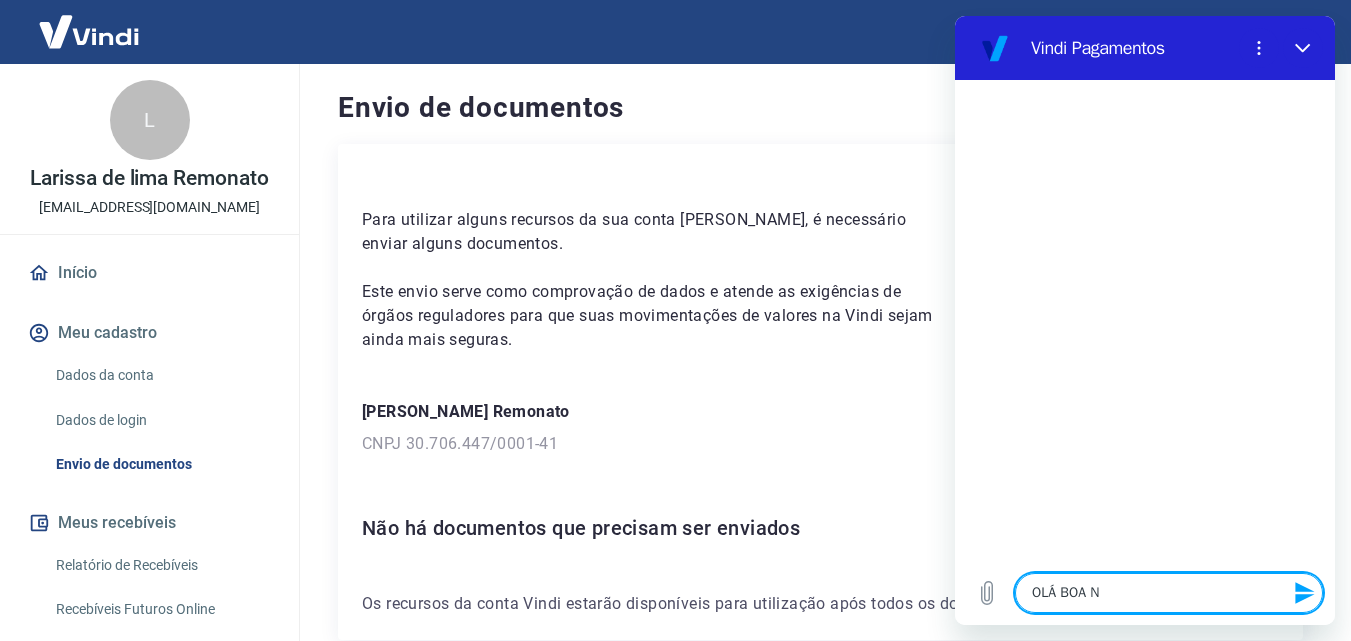 type on "OLÁ BOA NO" 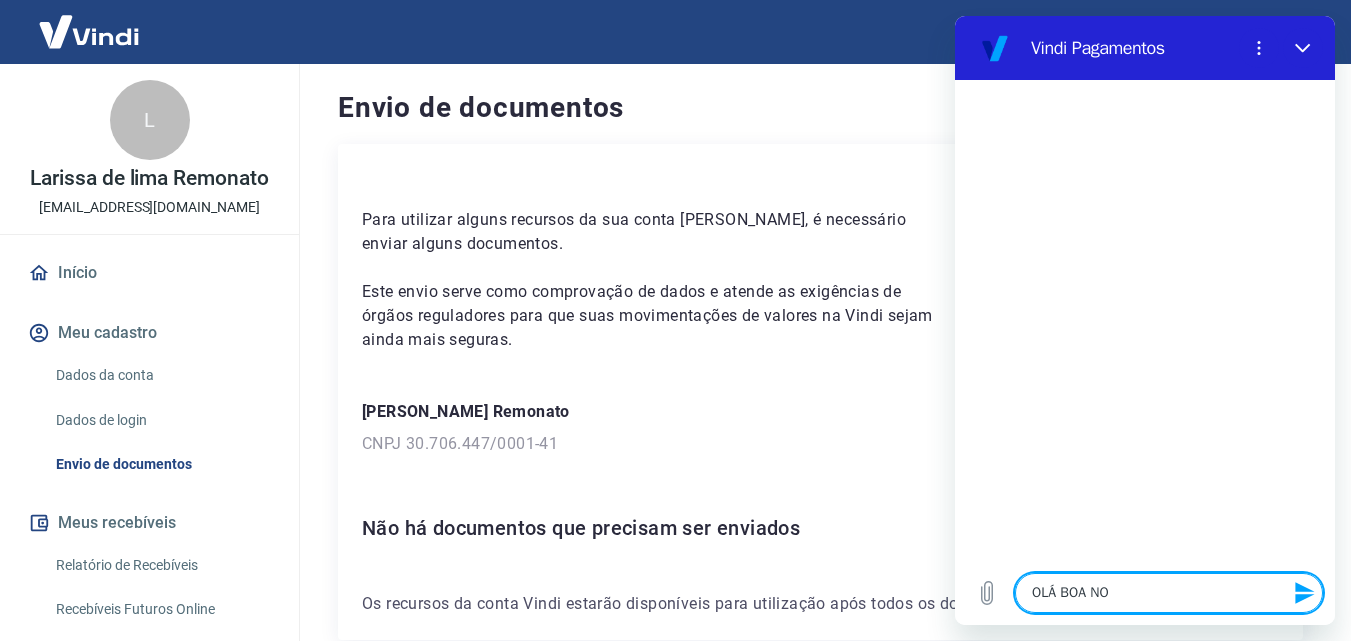 type on "OLÁ BOA NOI" 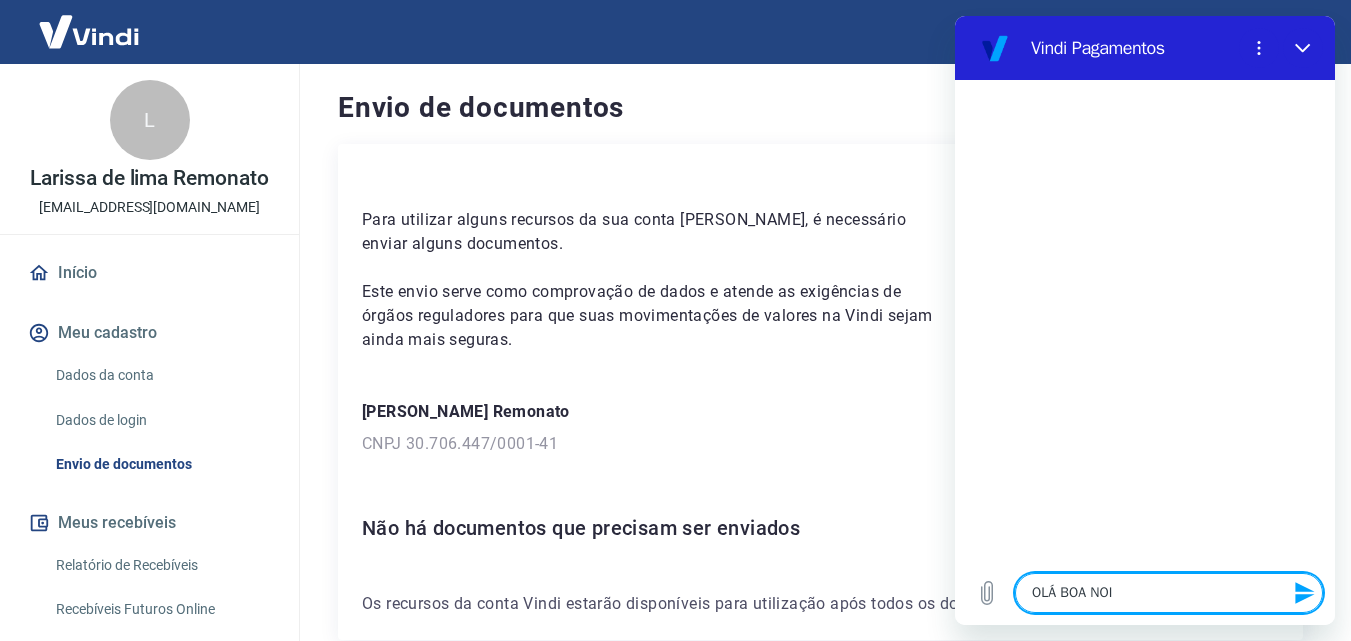 type on "OLÁ BOA NOIE" 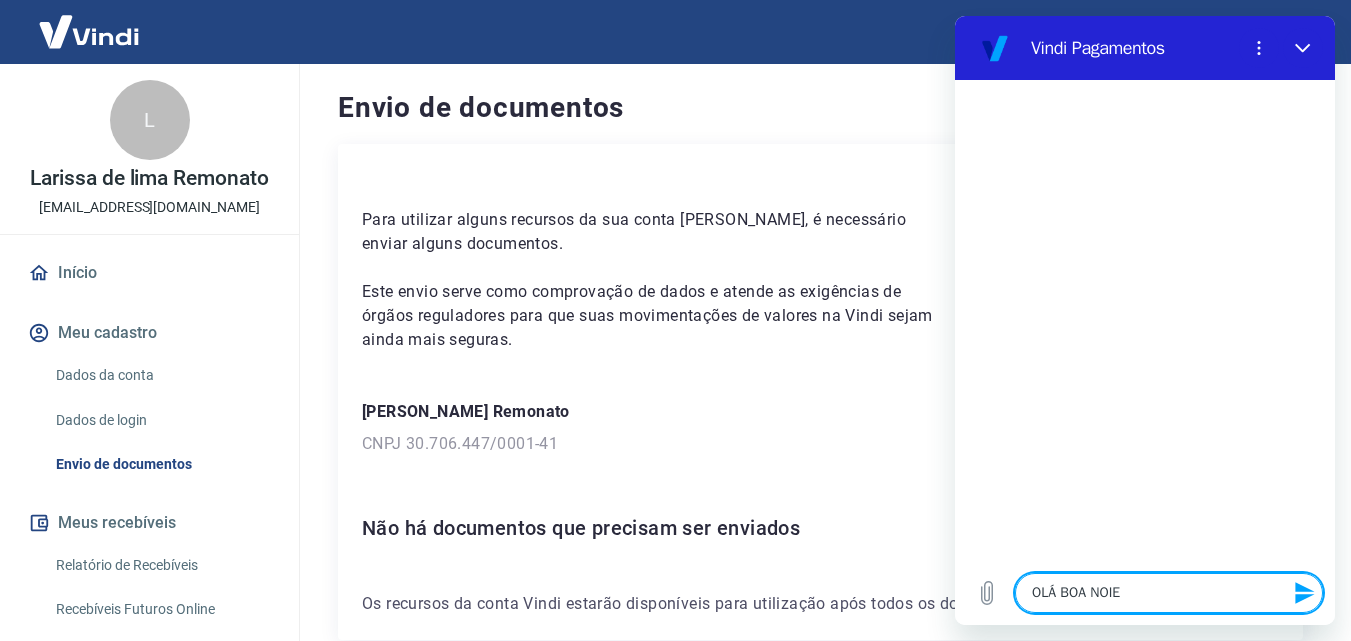 type on "OLÁ BOA NOI" 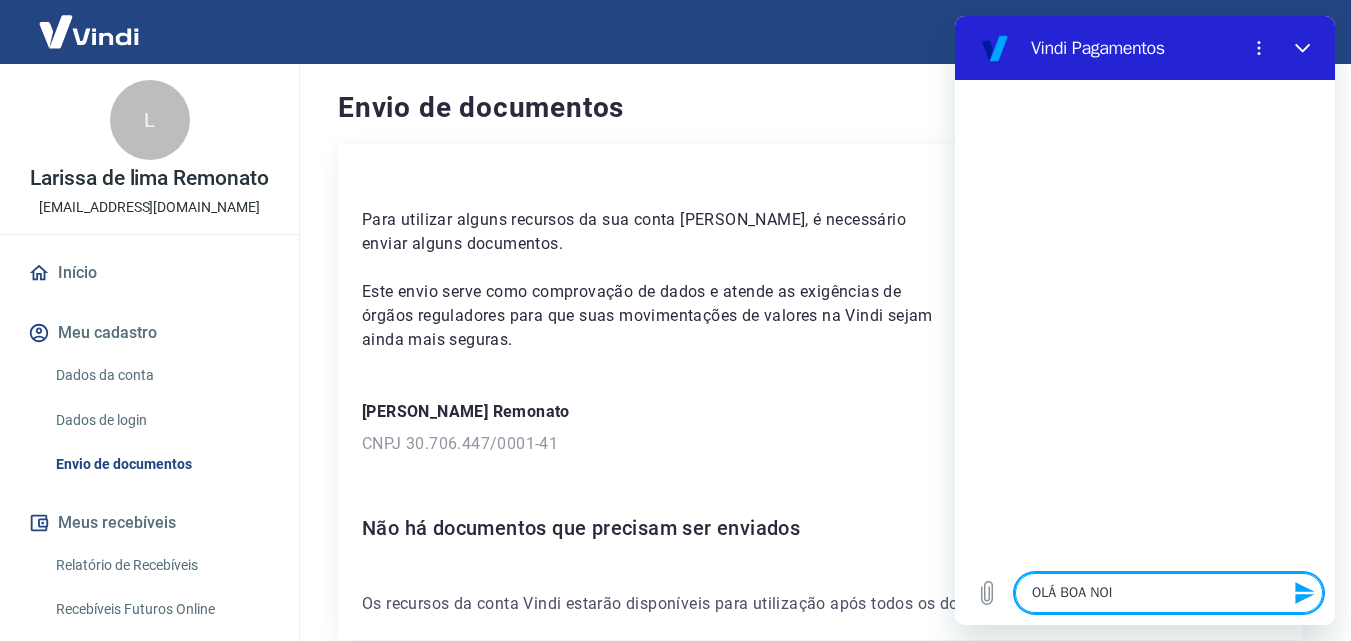 type on "OLÁ BOA NOIT" 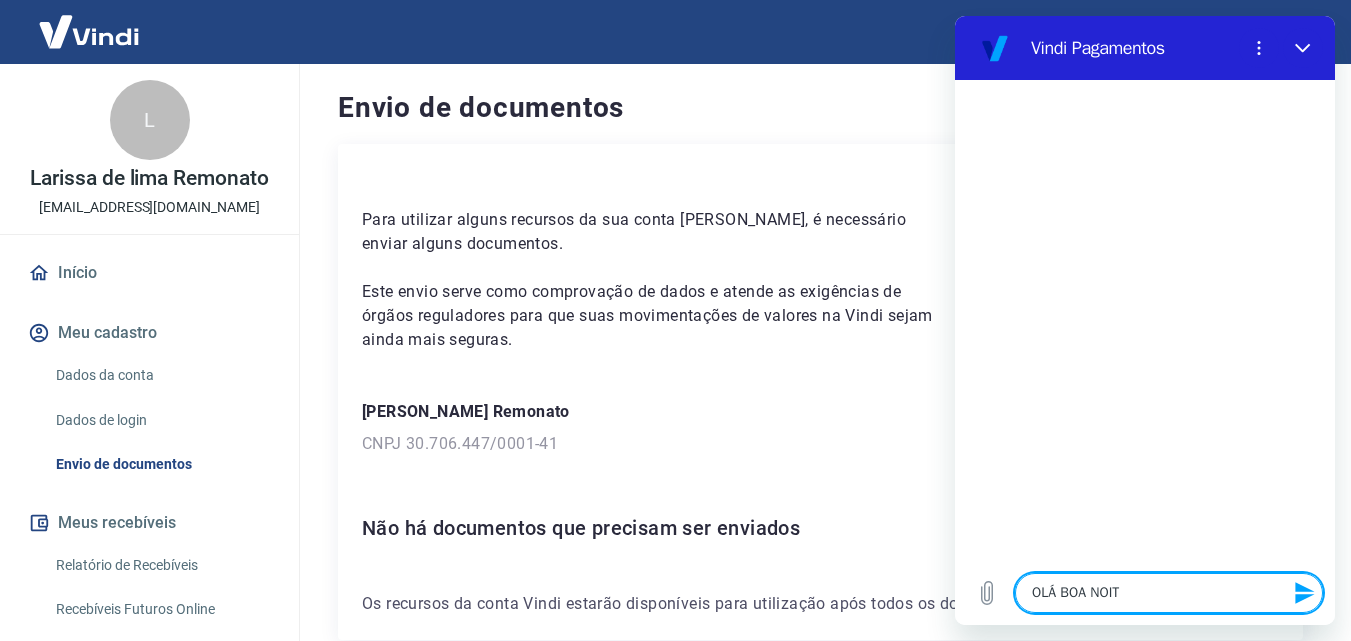 type on "OLÁ BOA NOITE" 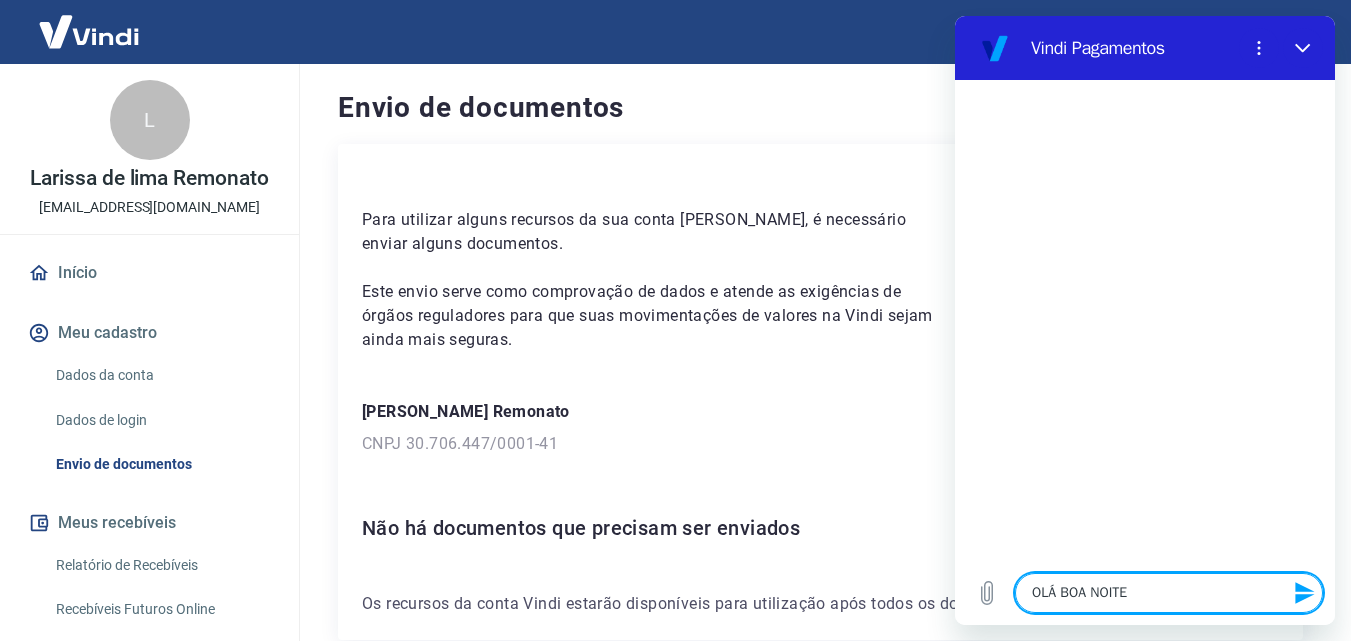type on "OLÁ BOA NOITE" 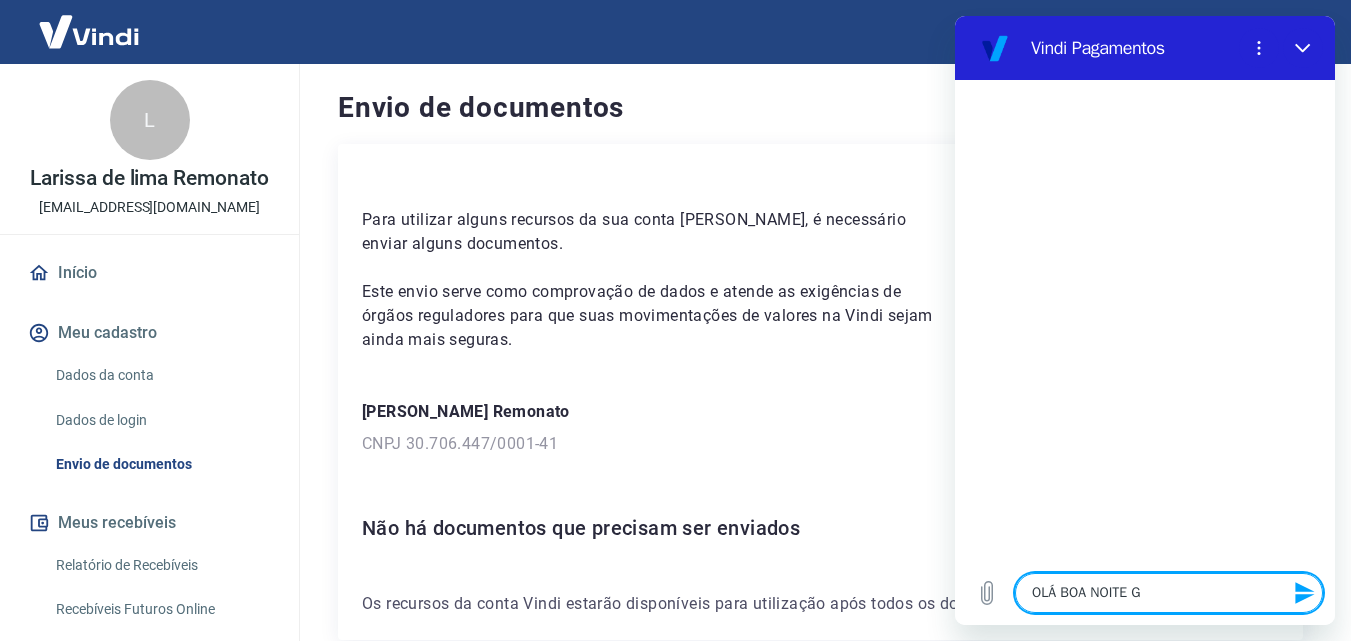 type on "OLÁ BOA NOITE GO" 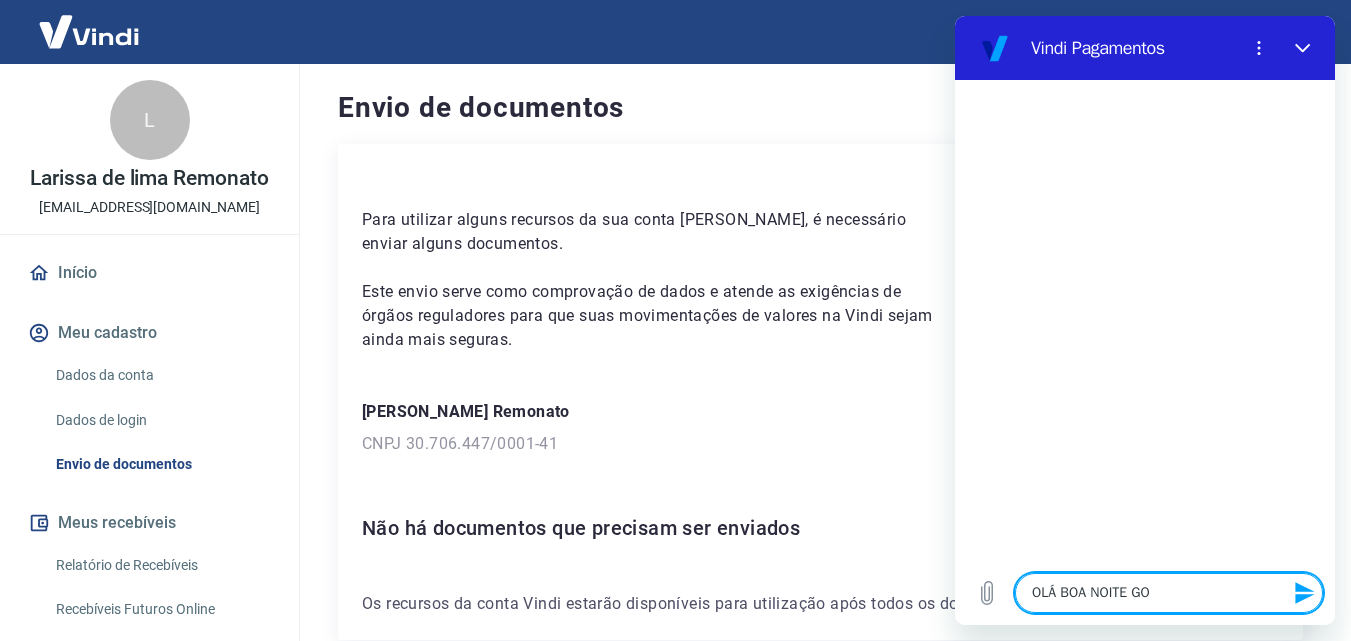 type on "OLÁ BOA NOITE G" 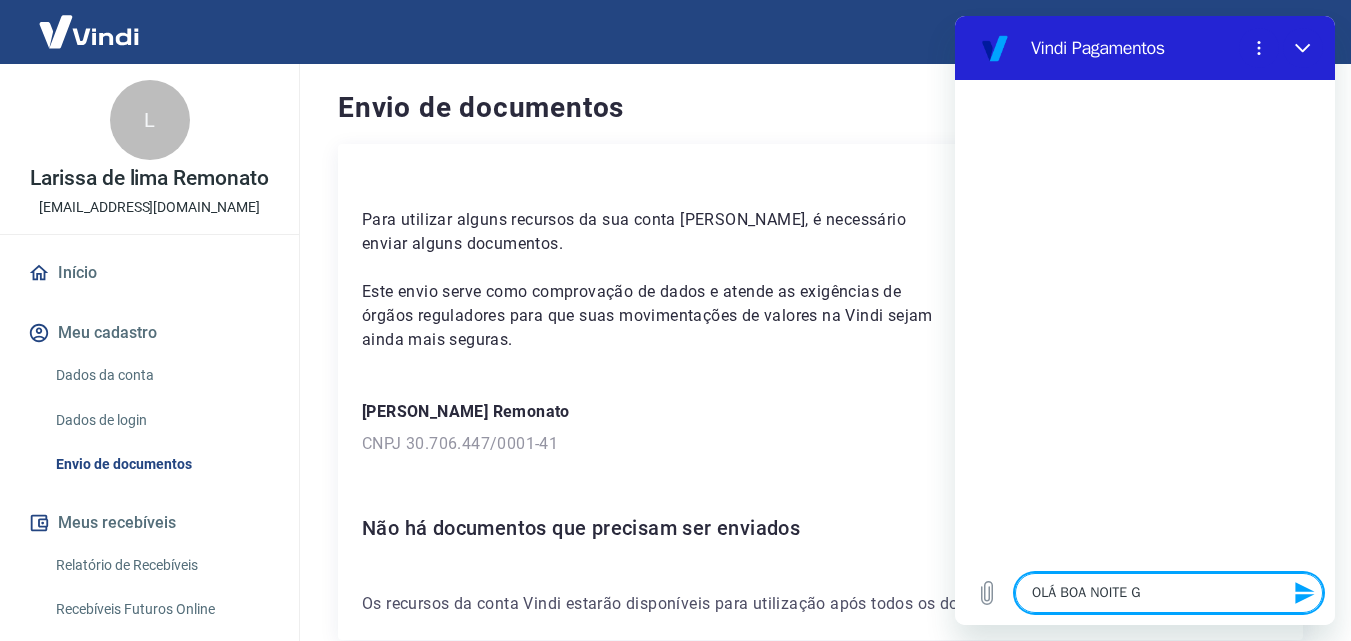 type on "OLÁ BOA NOITE" 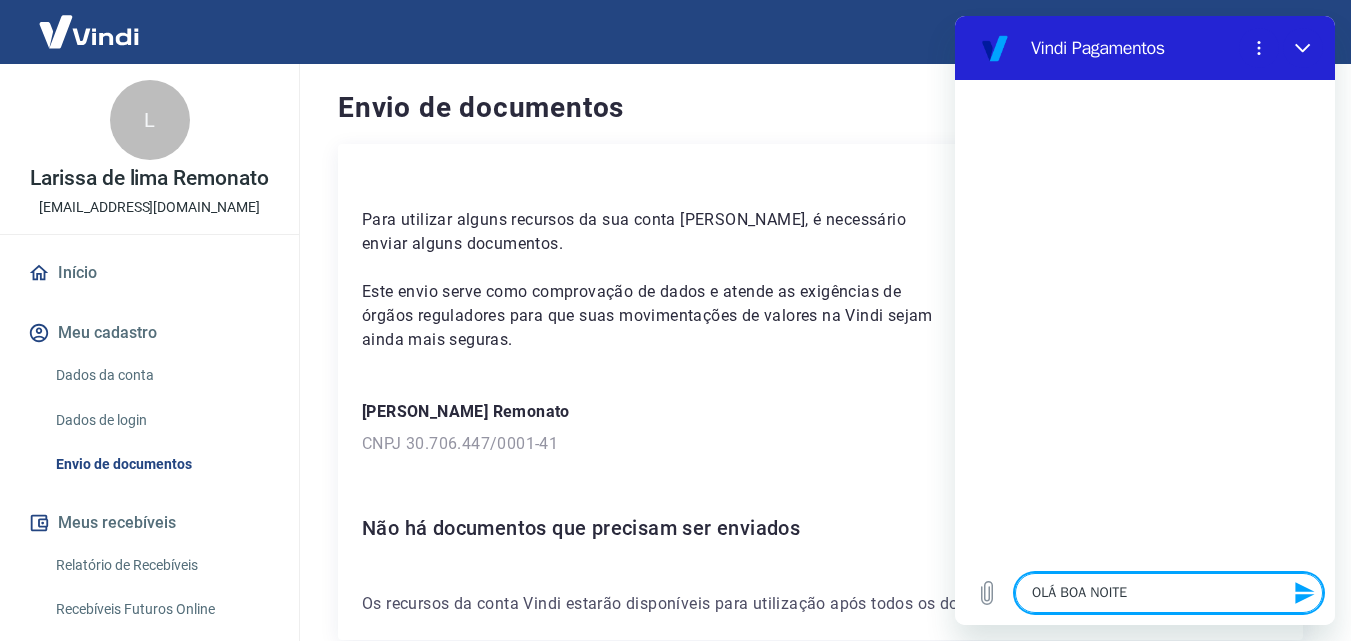 type 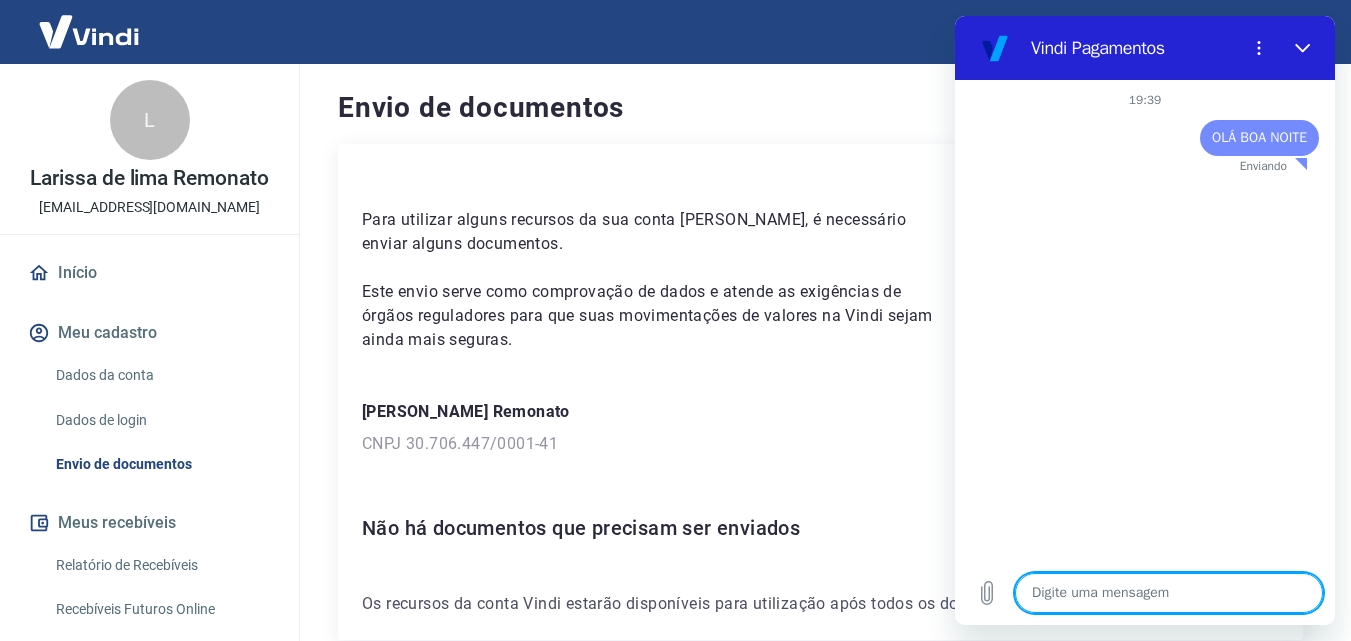 type on "x" 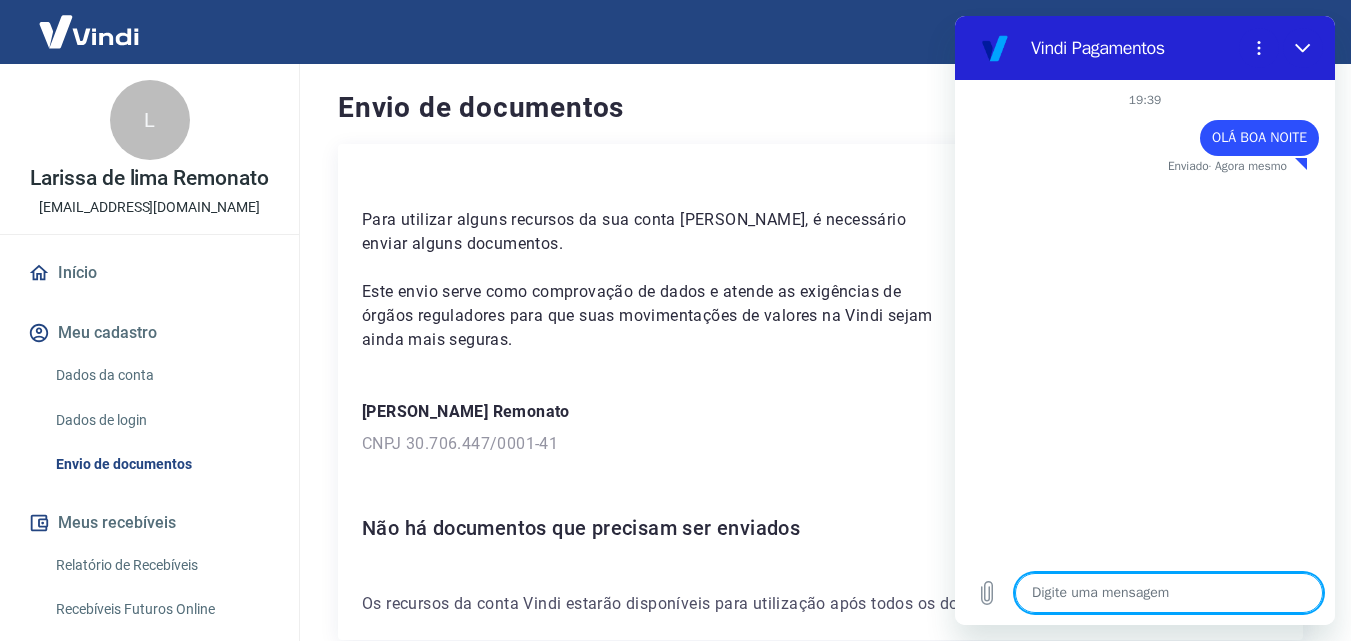 type on "g" 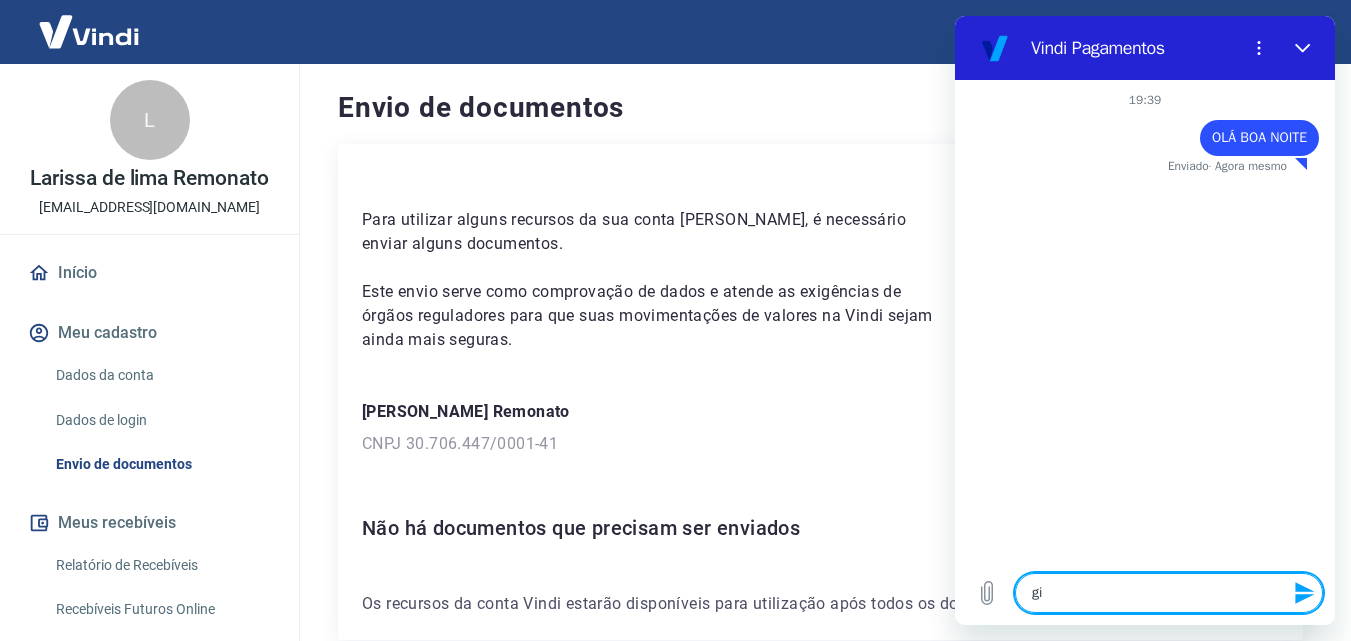 type on "gio" 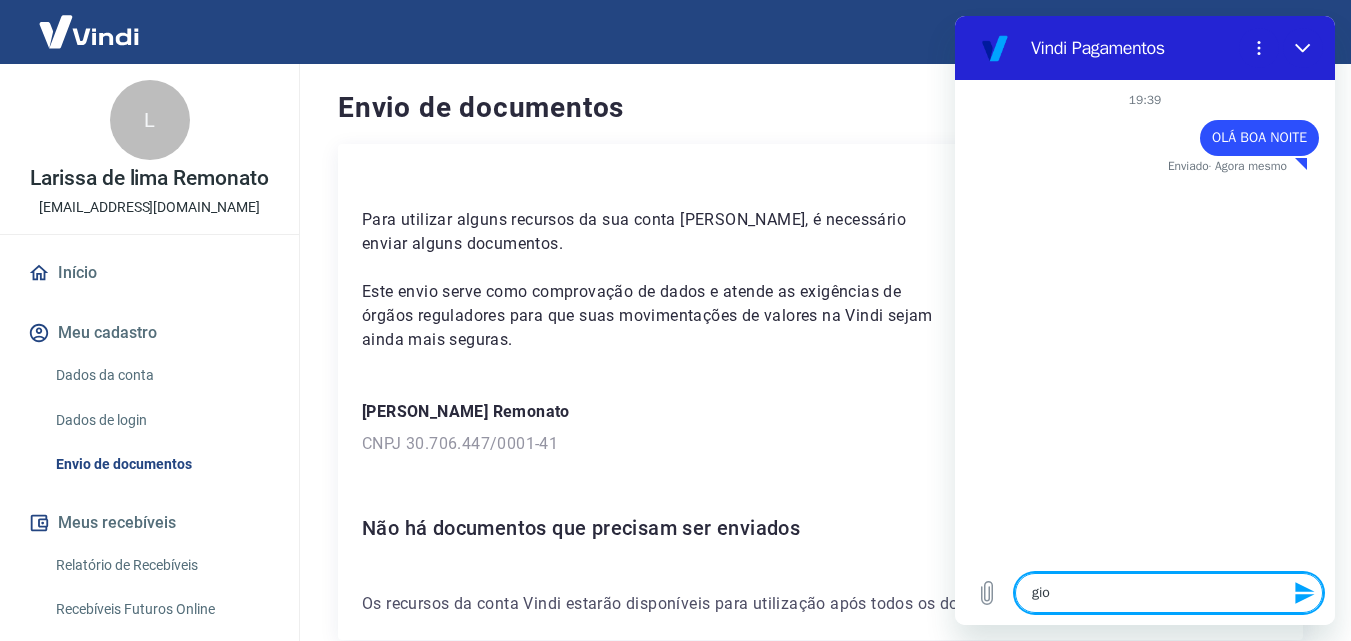 type on "x" 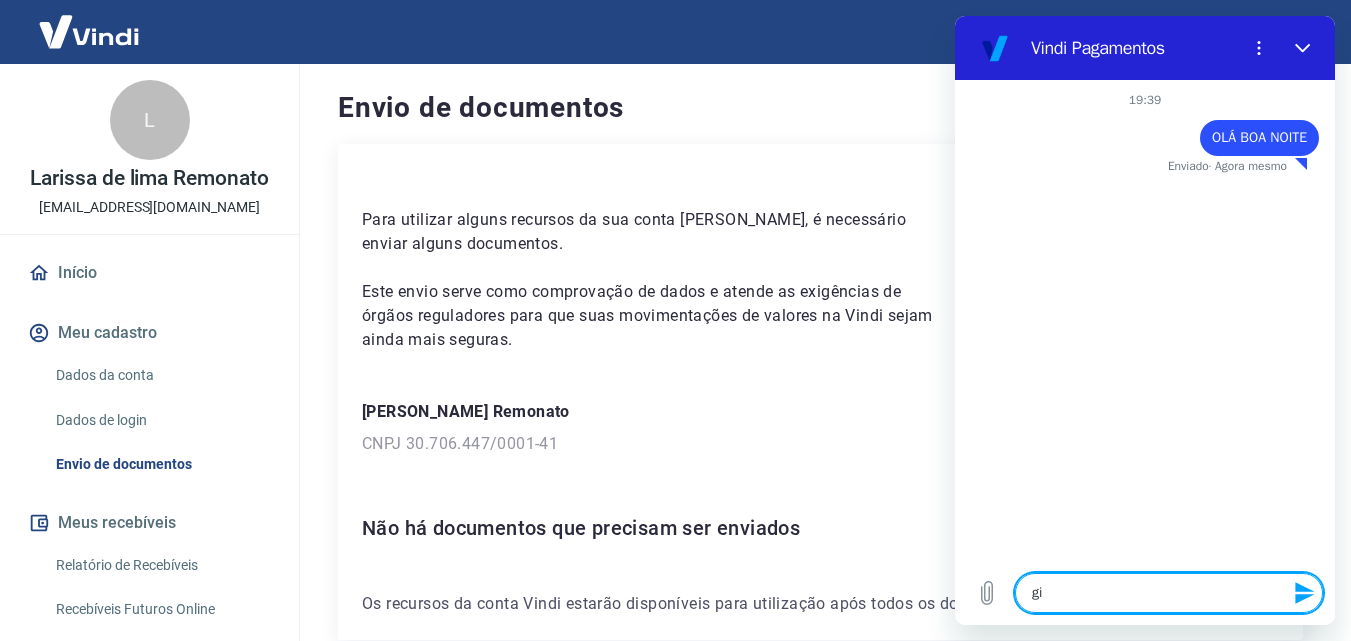 type on "g" 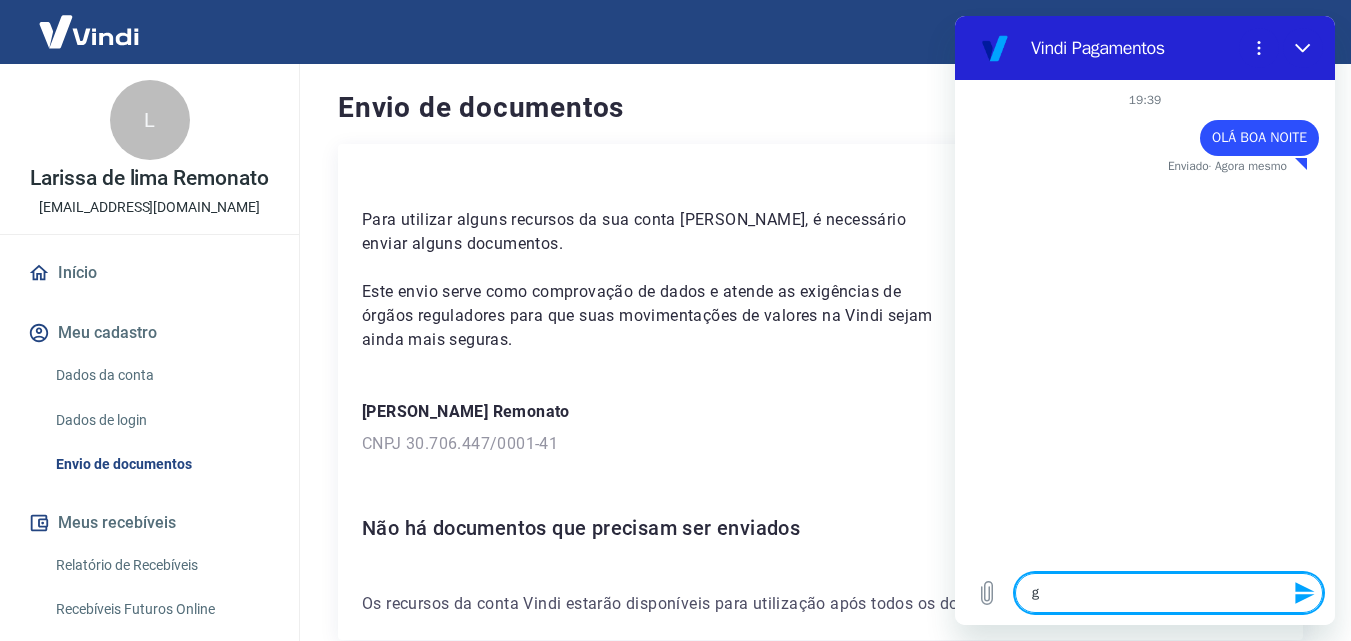 type on "go" 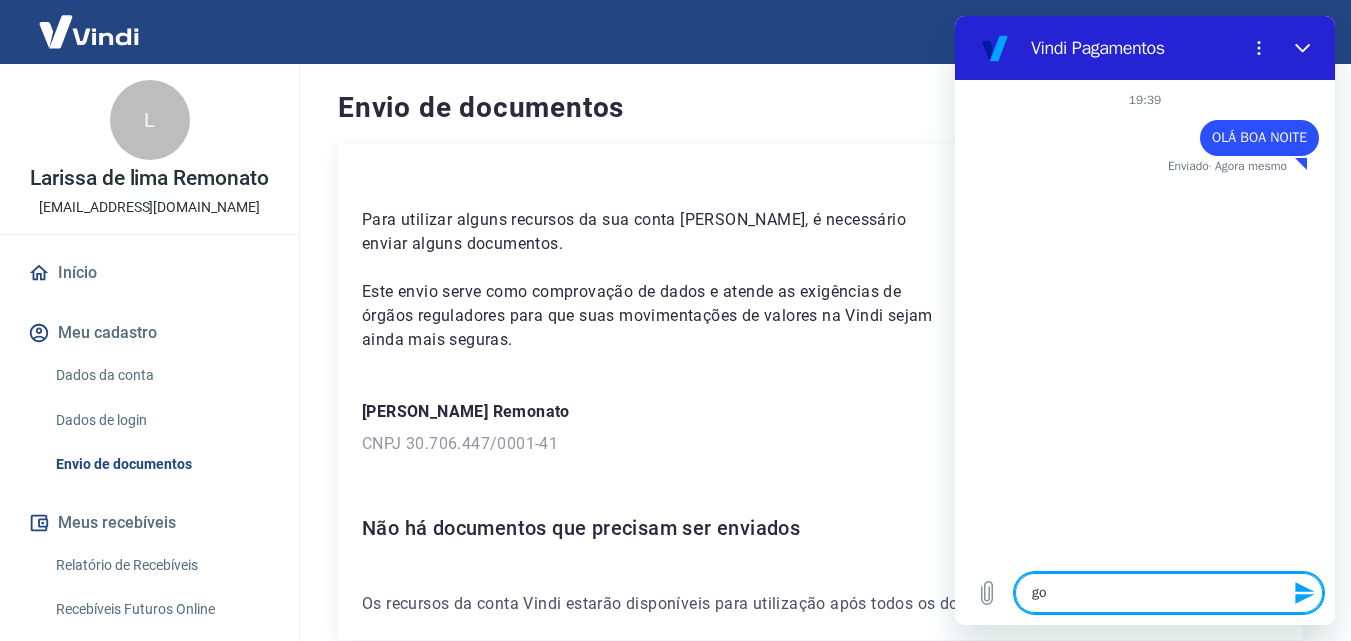 type on "gos" 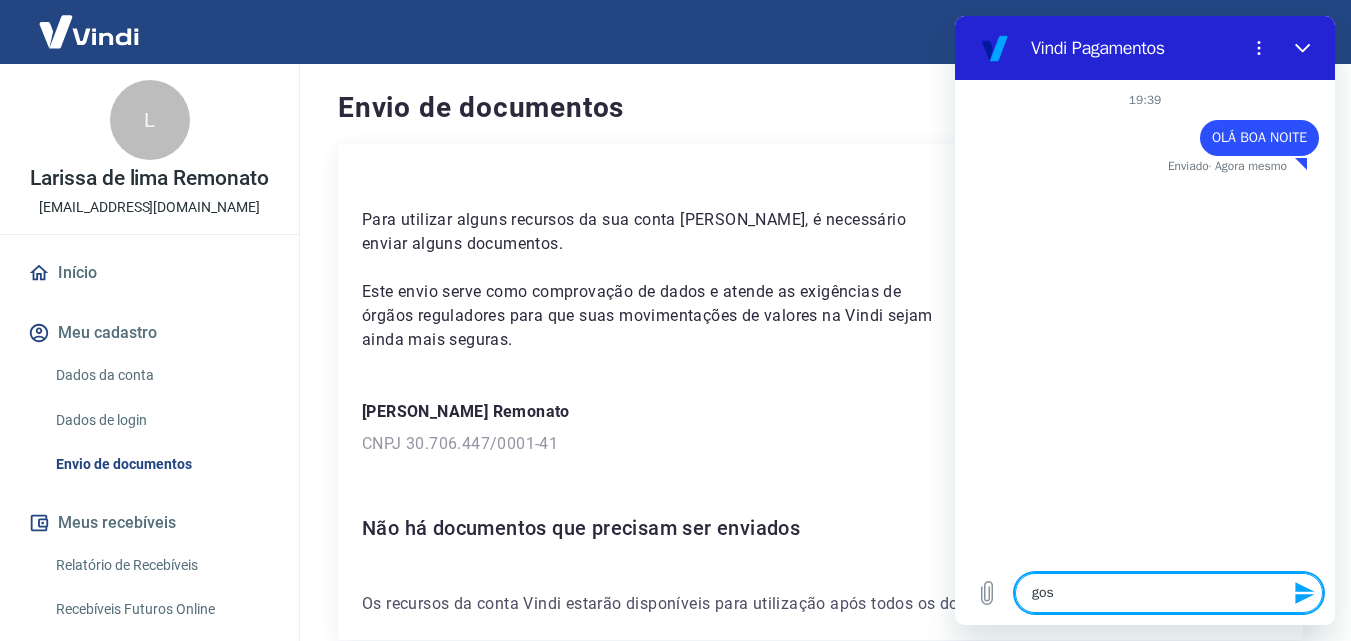 type on "x" 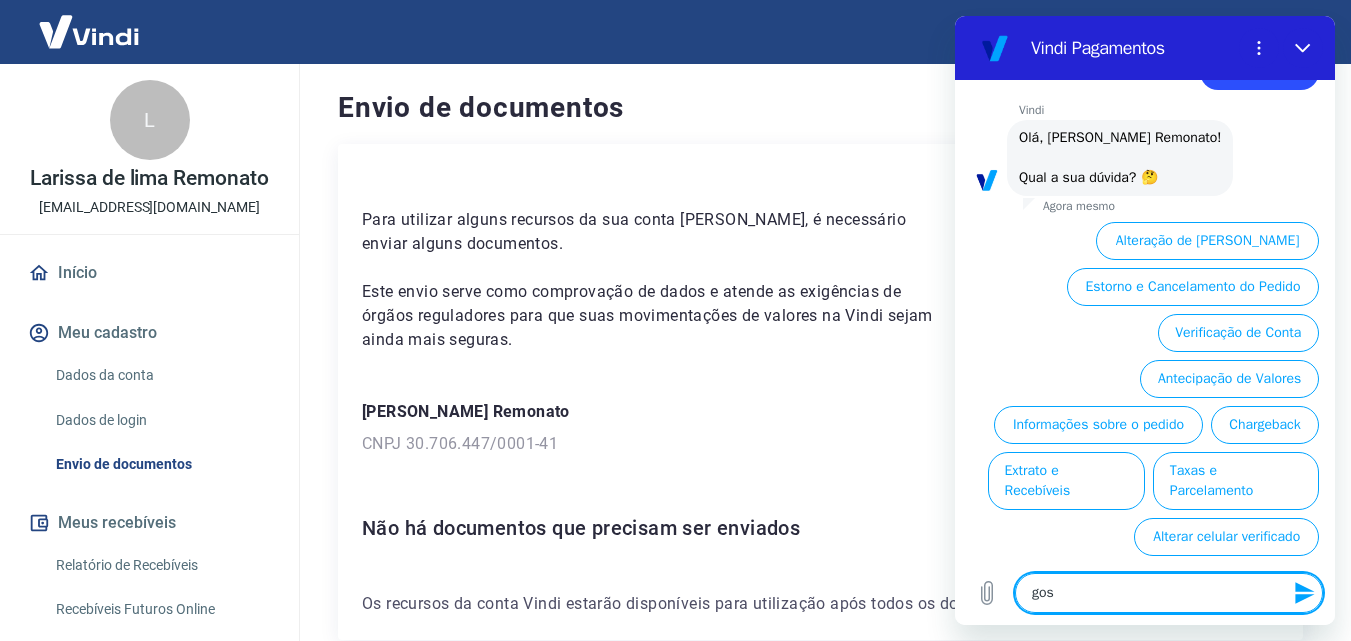 scroll, scrollTop: 92, scrollLeft: 0, axis: vertical 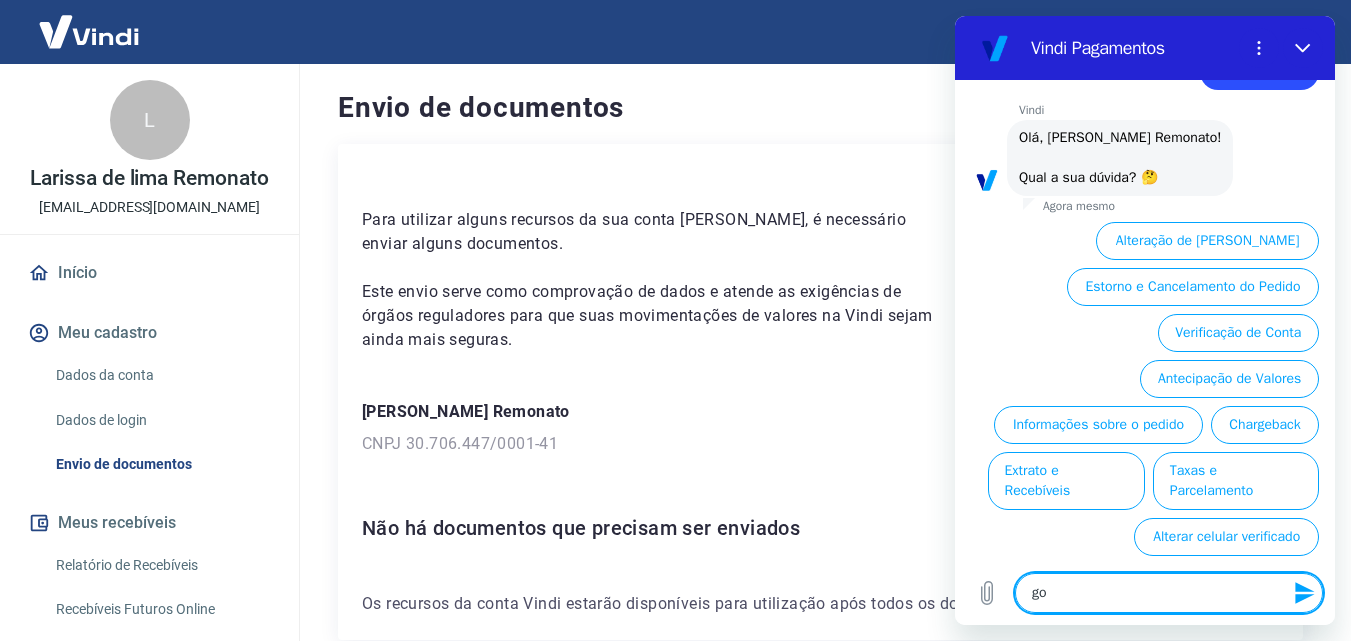 type on "g" 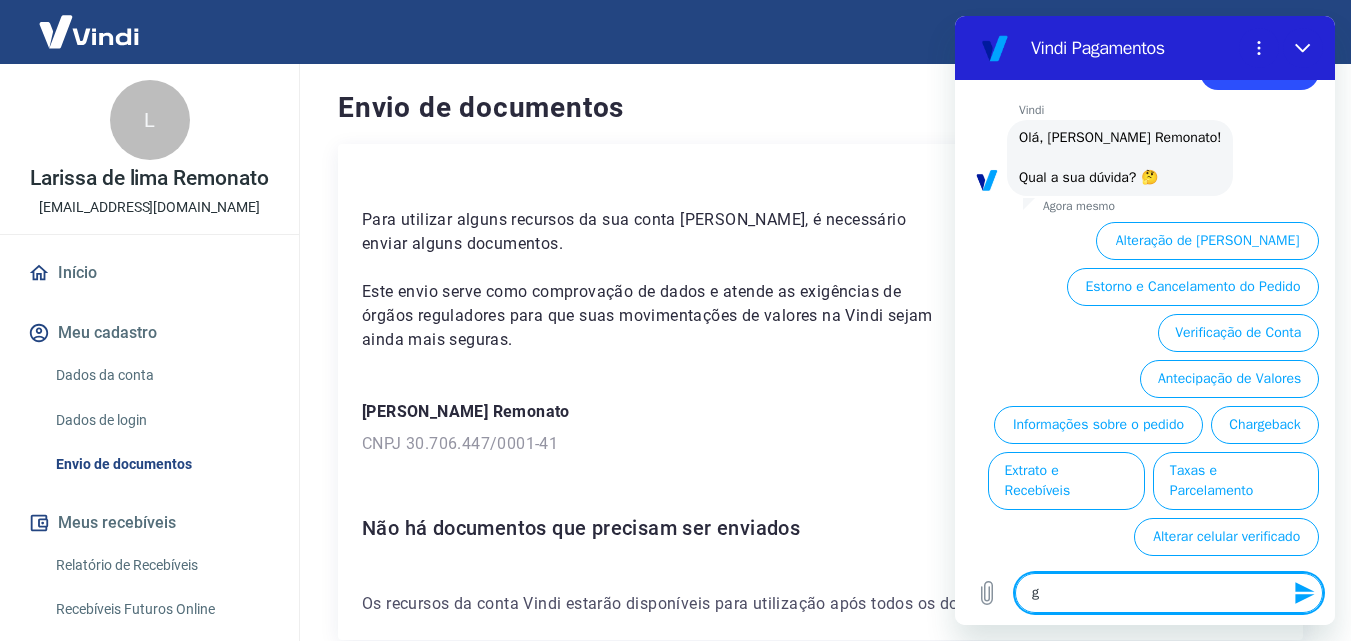 type 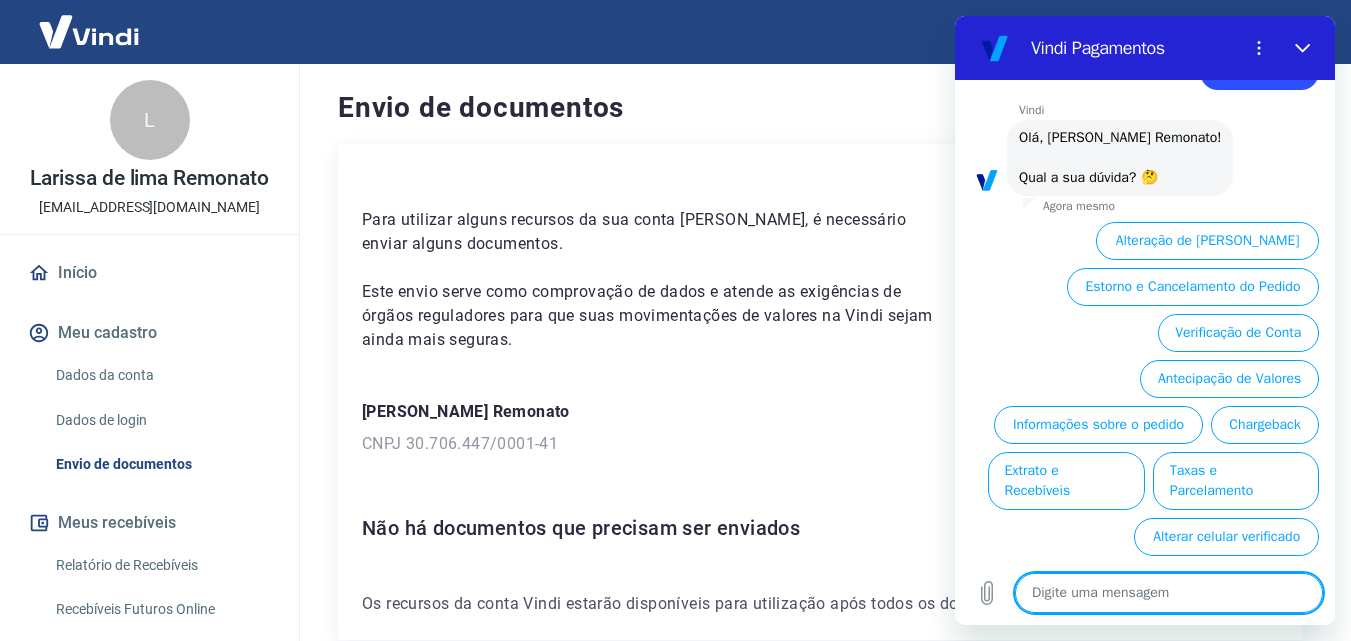 type on "a" 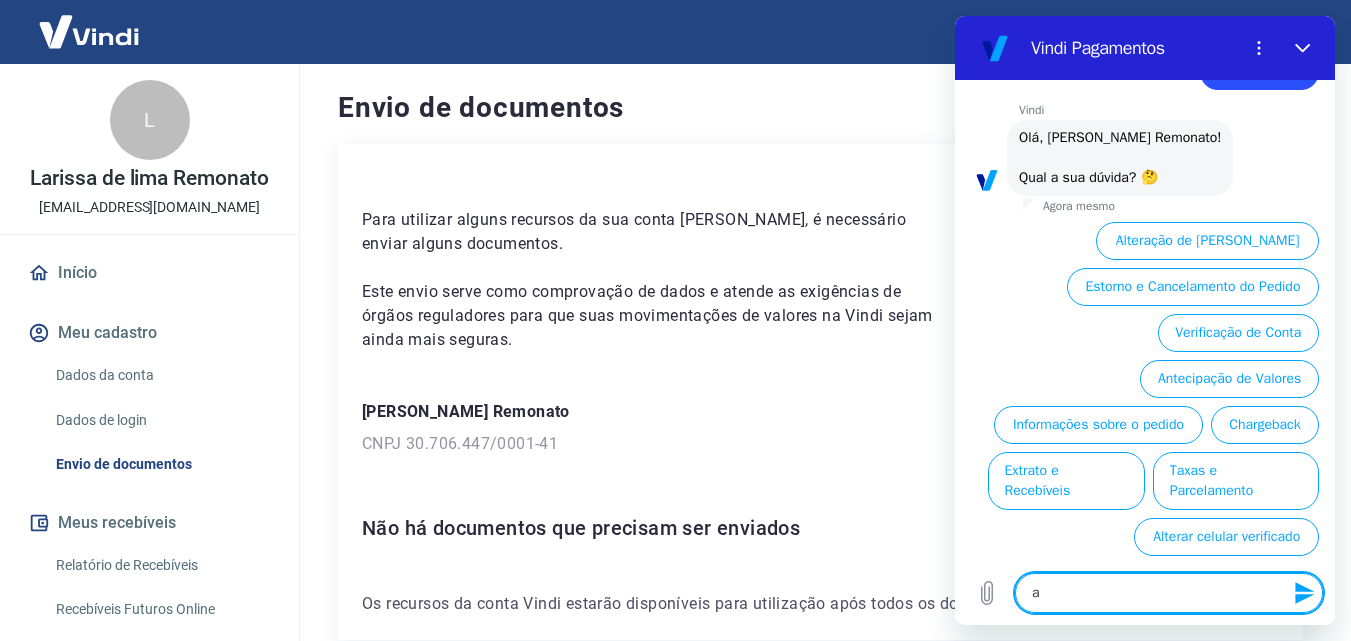 type on "ae" 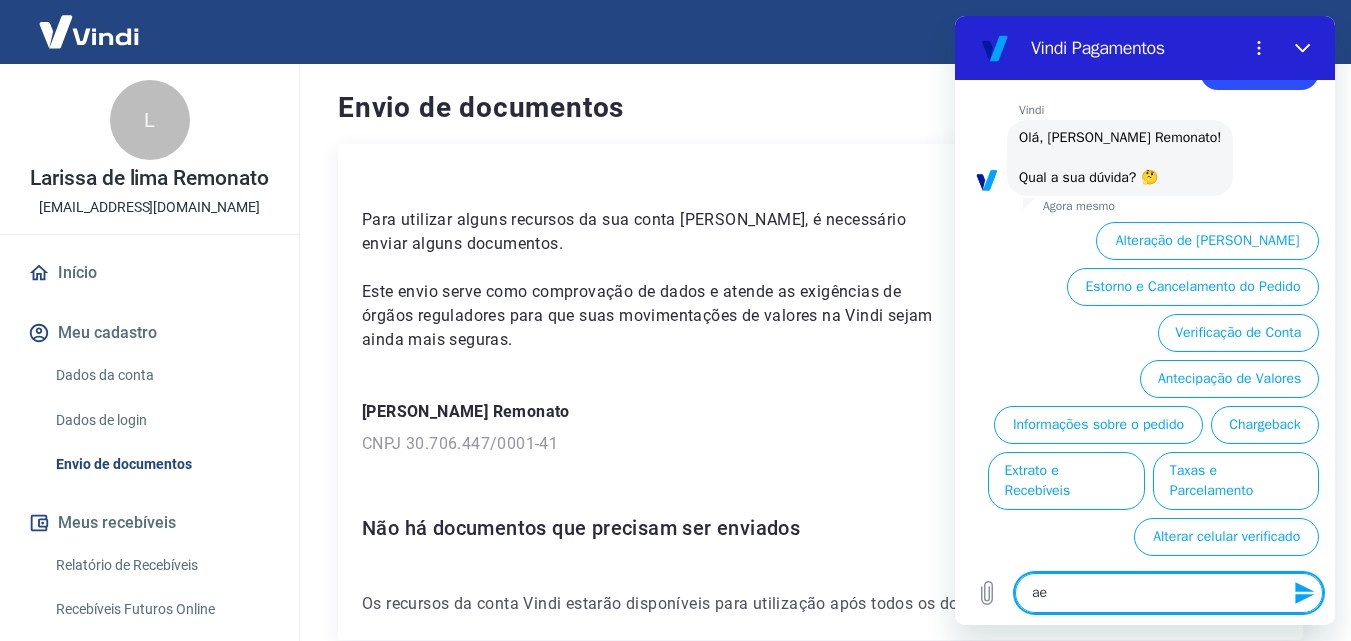 type on "aen" 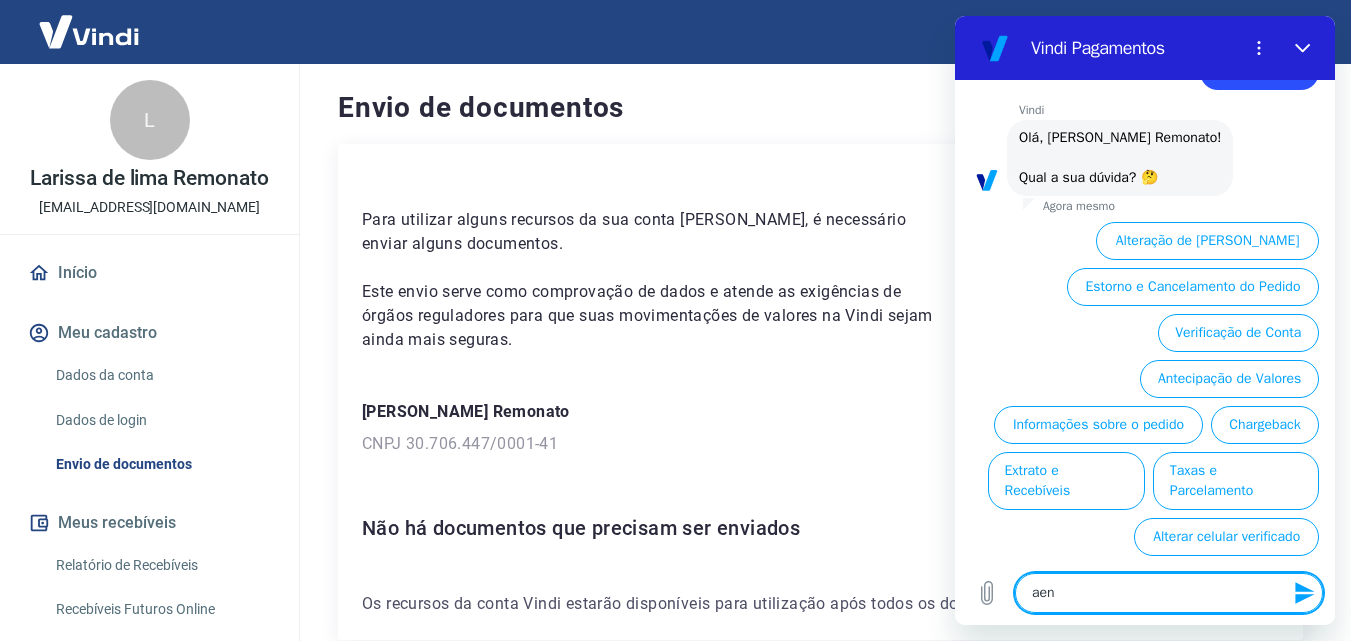 type on "aend" 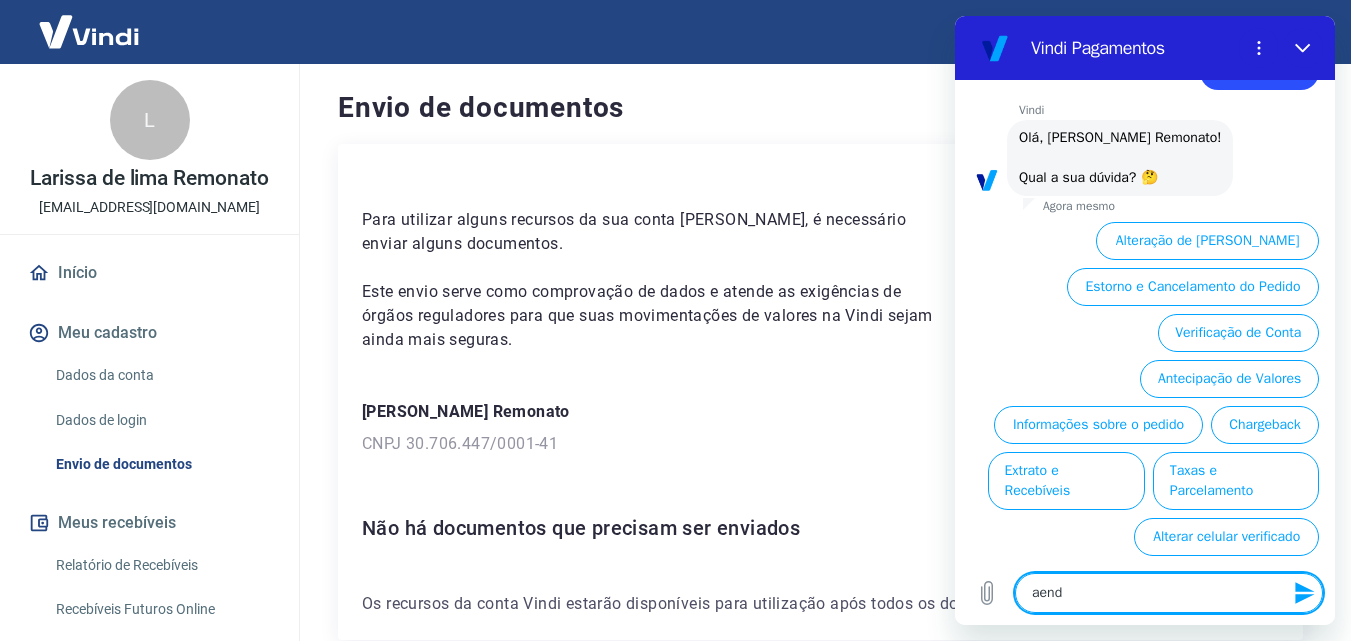type on "x" 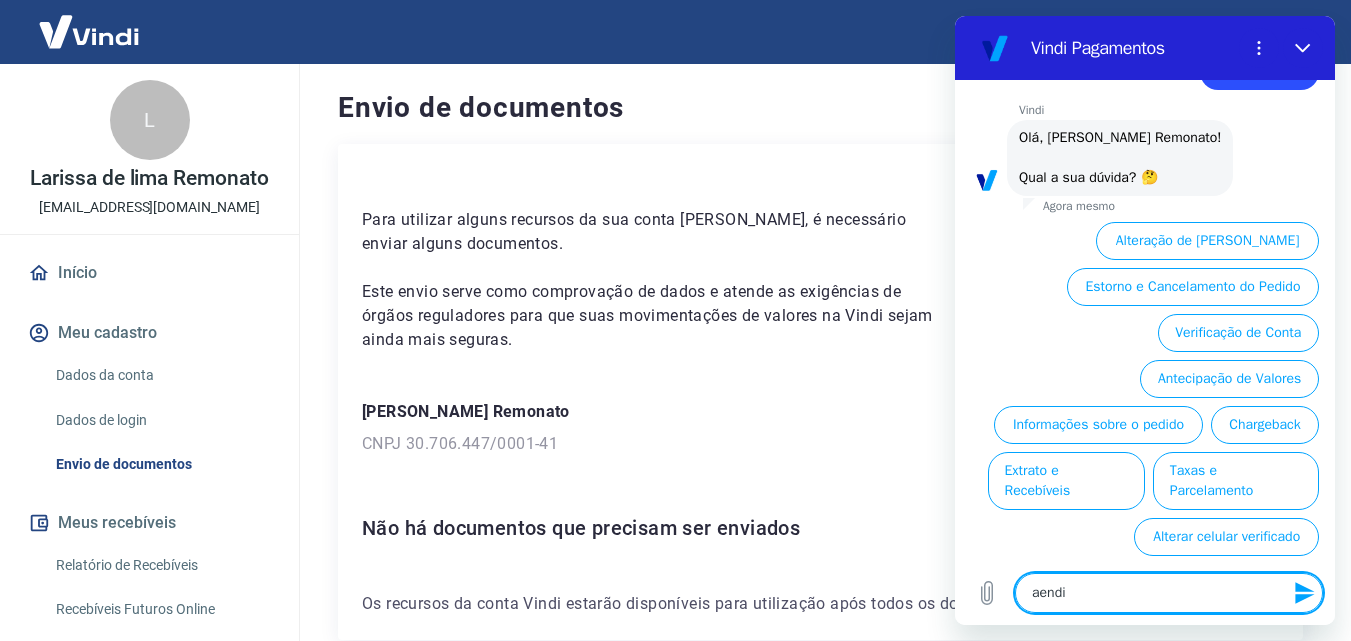 type on "aendim" 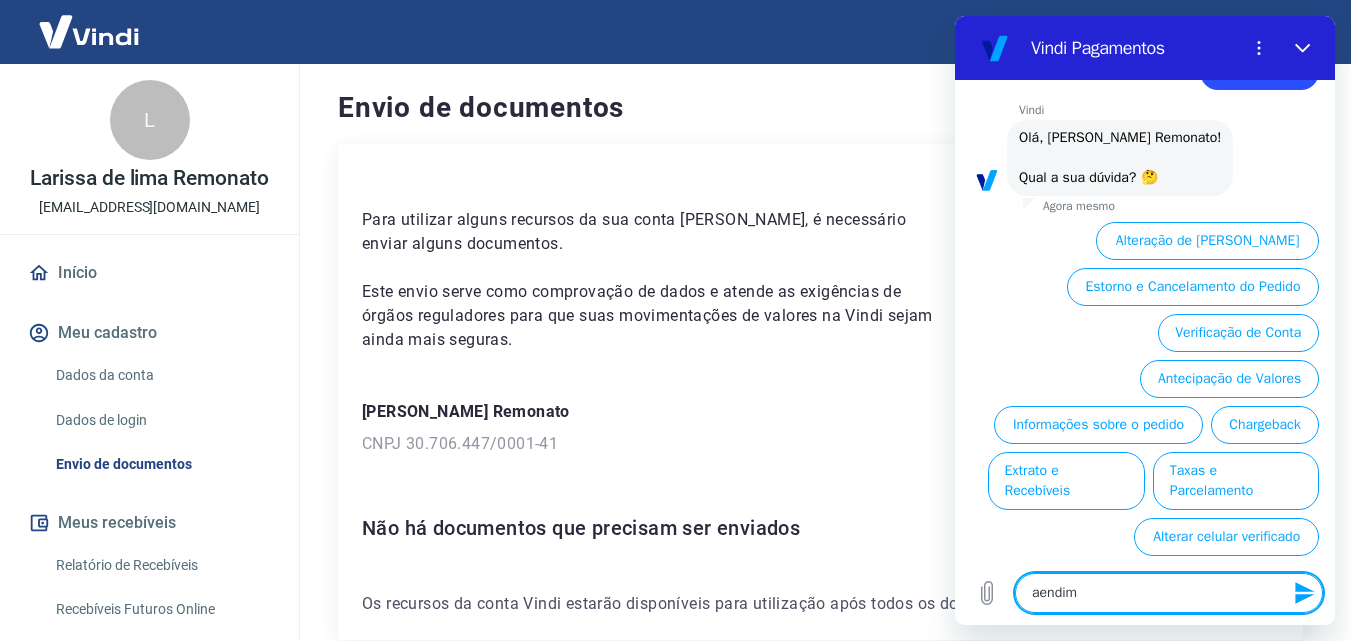 type on "aendime" 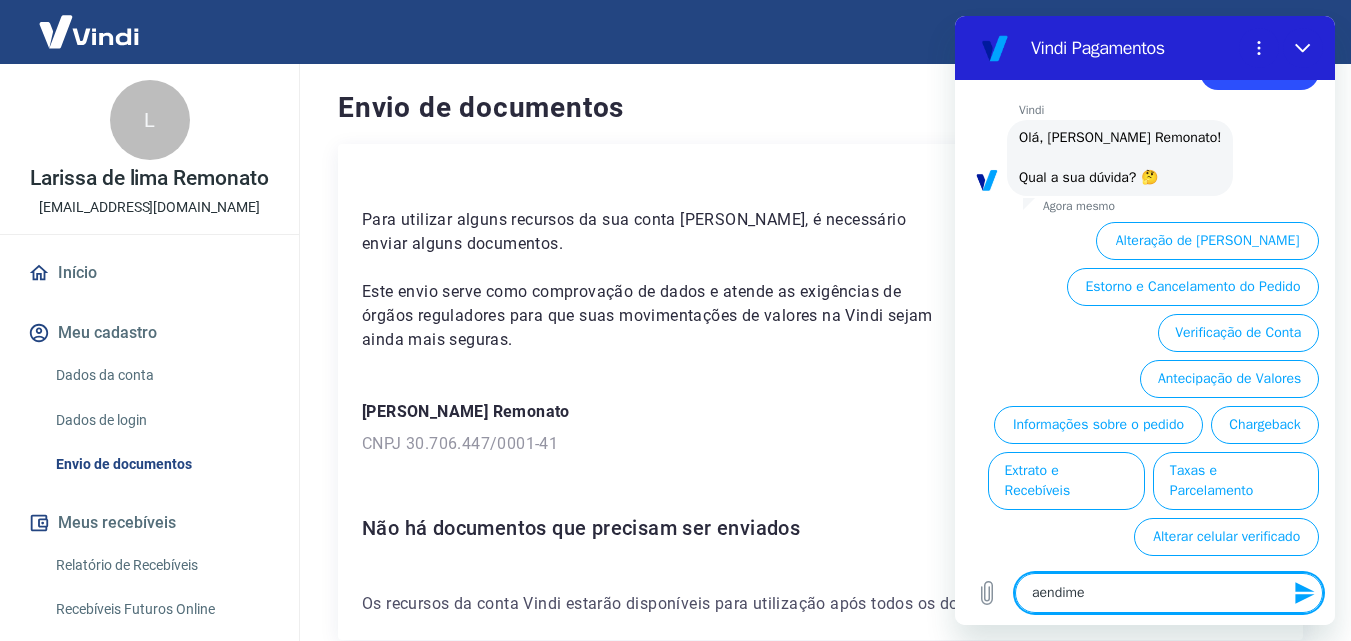 type on "aendimen" 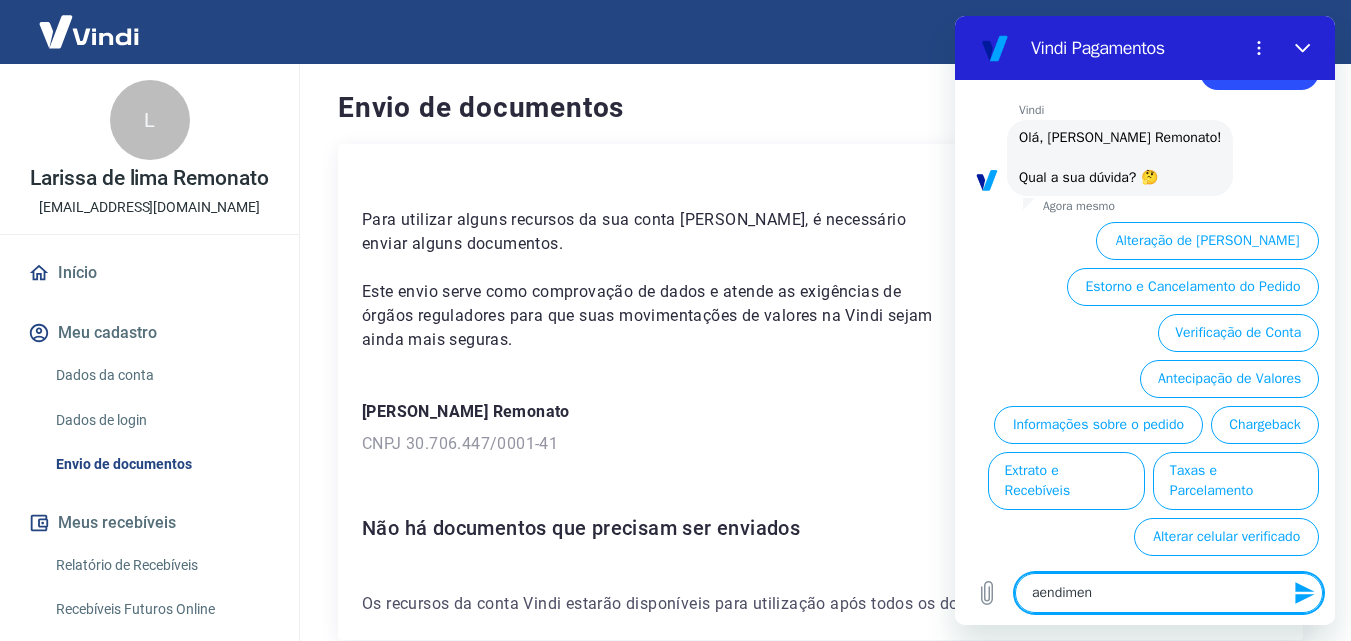 type on "x" 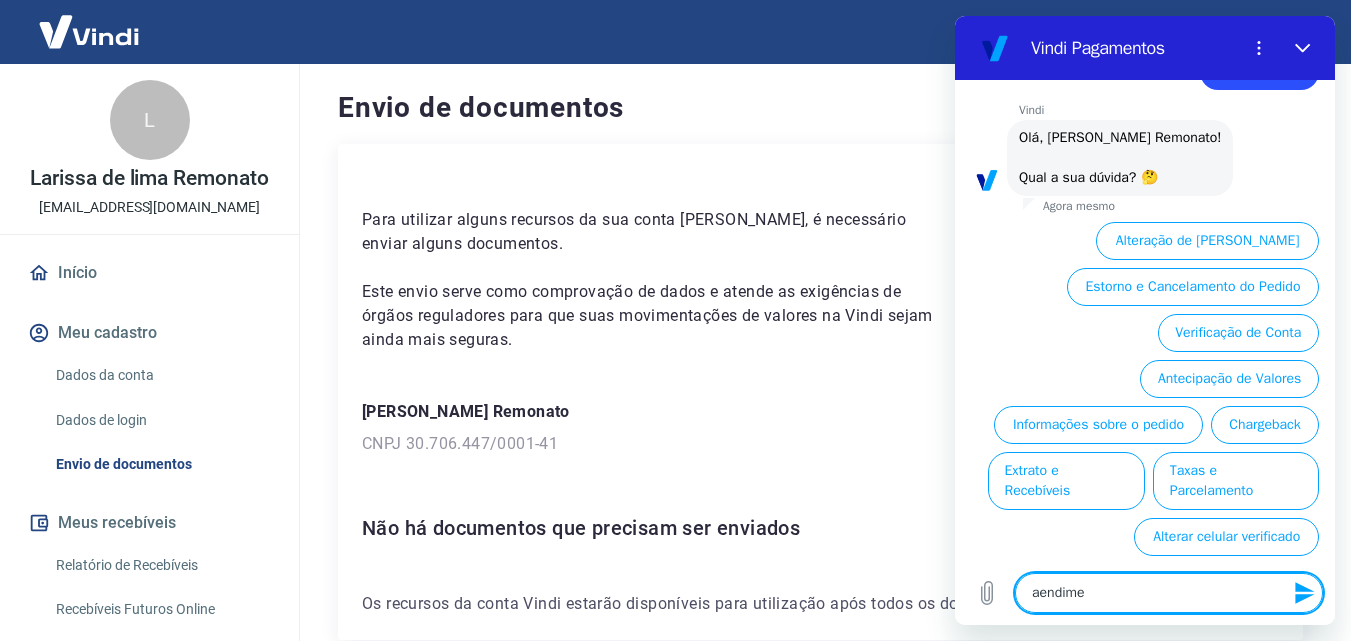 type on "aendim" 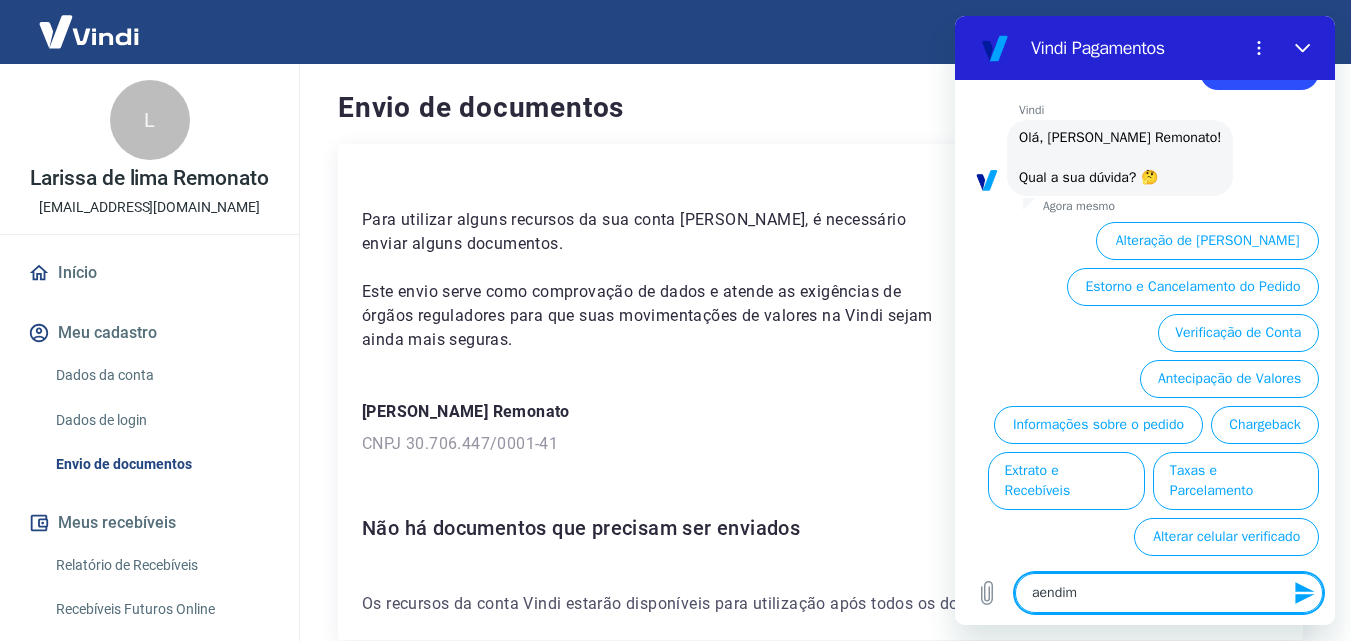 type on "aendi" 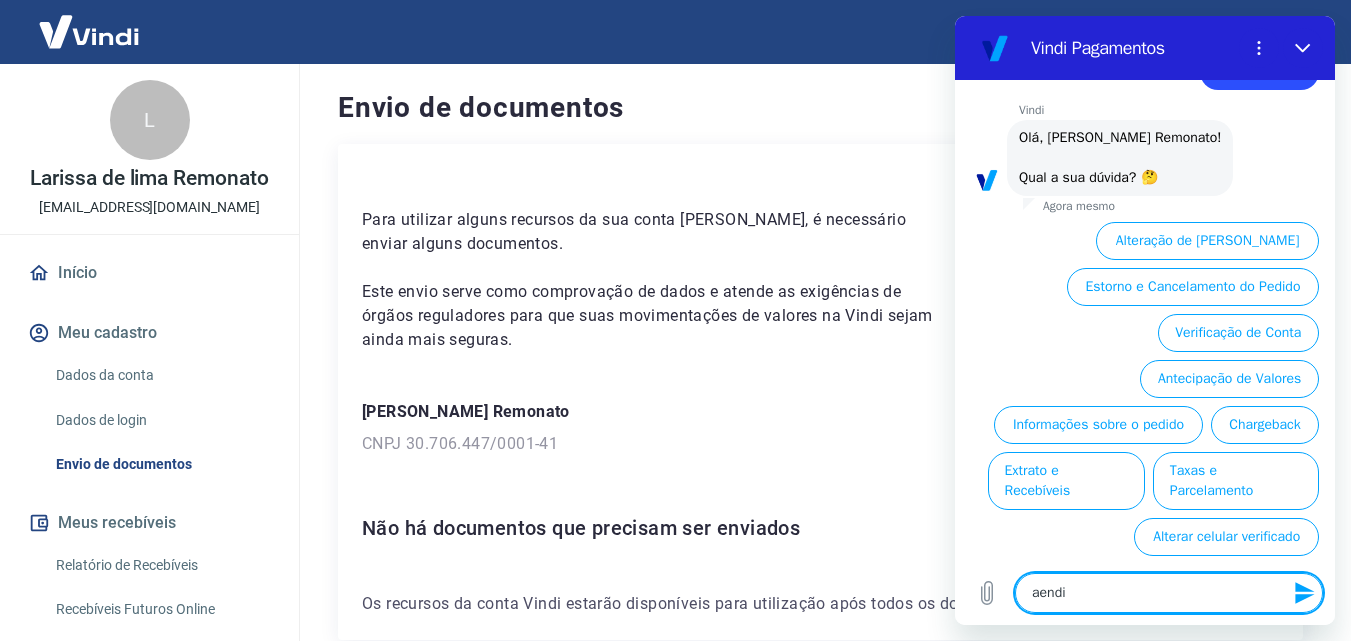 type on "x" 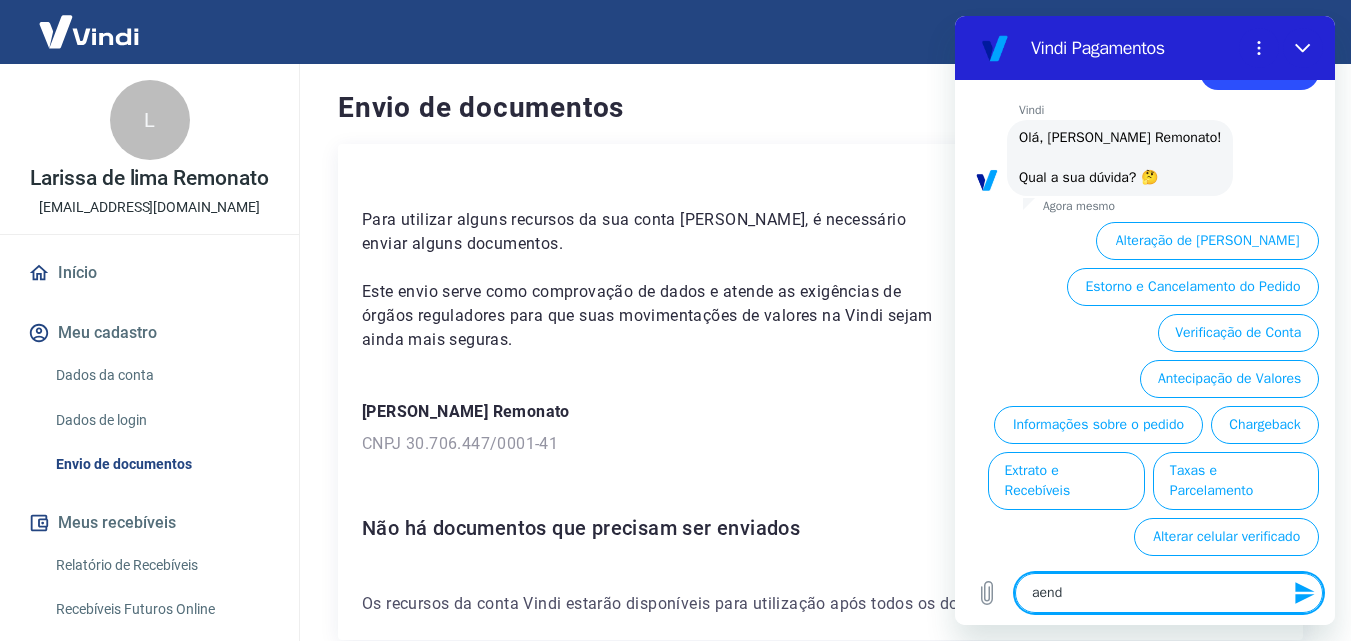 type on "aen" 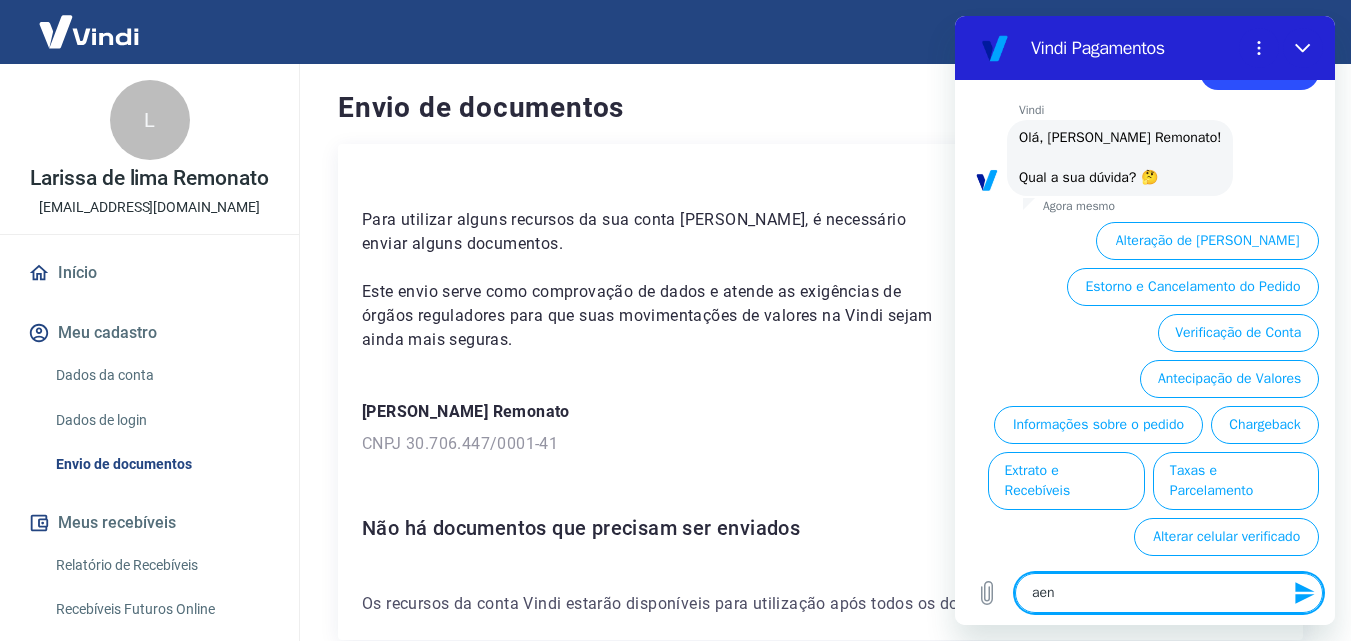 type on "ae" 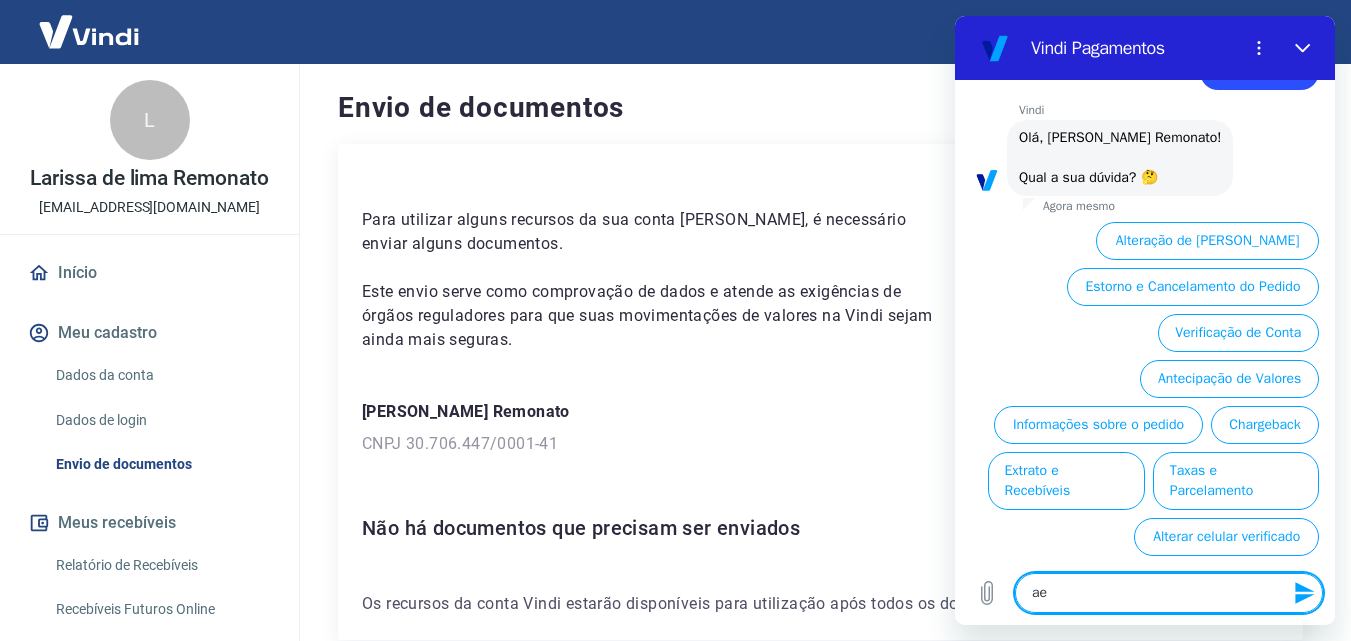 type on "a" 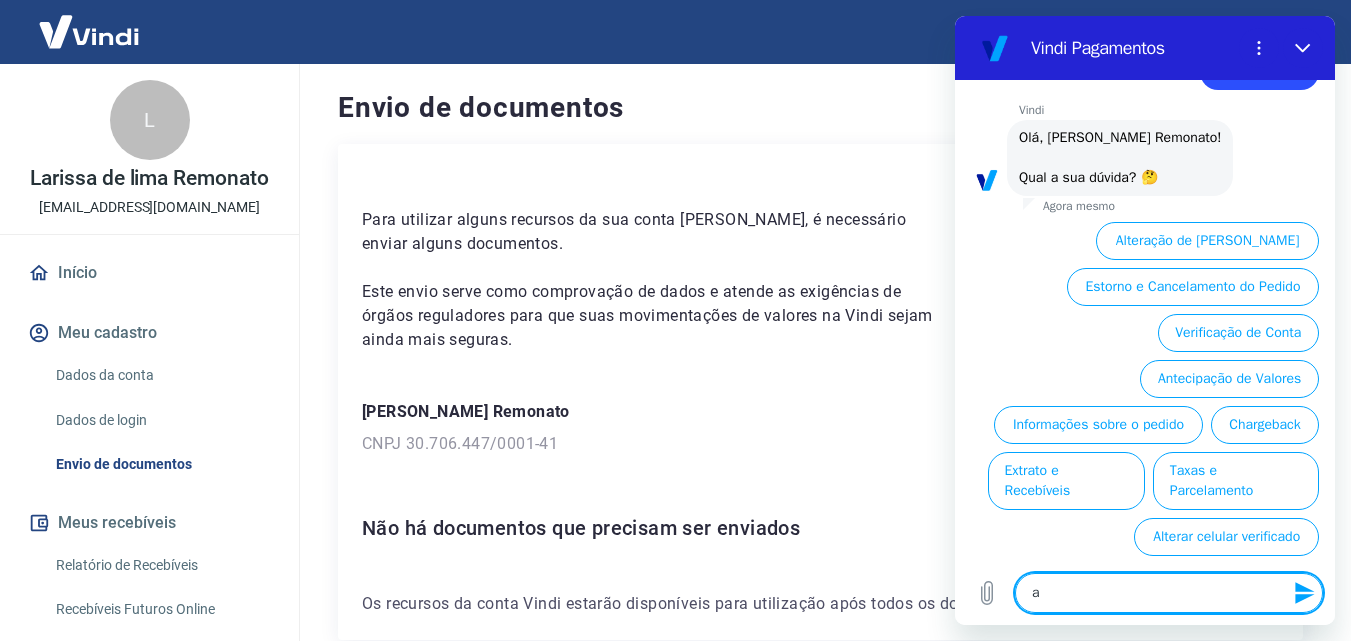 type on "ae" 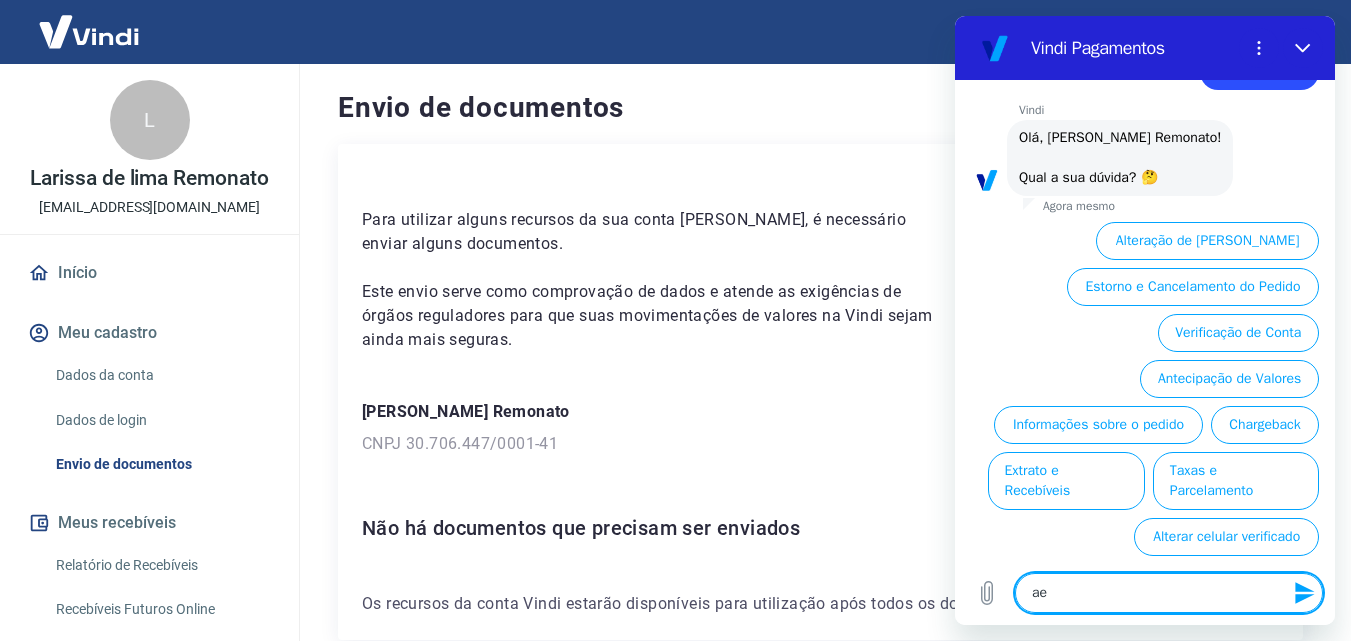 type on "aen" 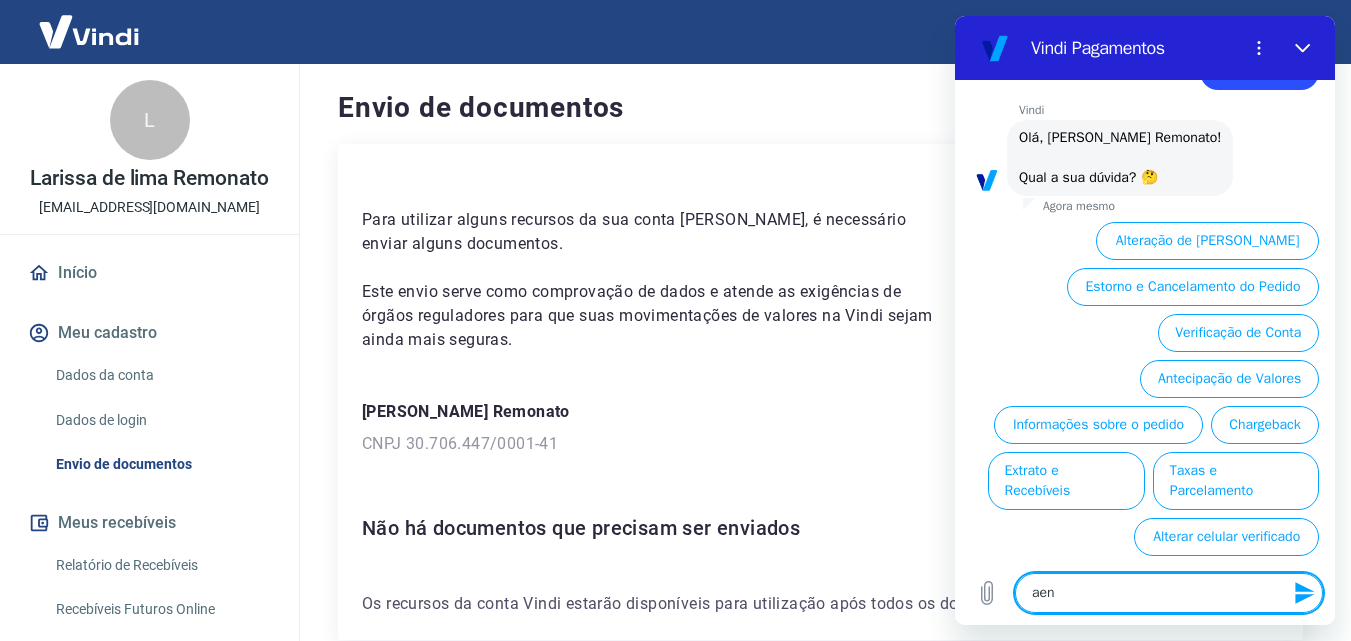 type on "aend" 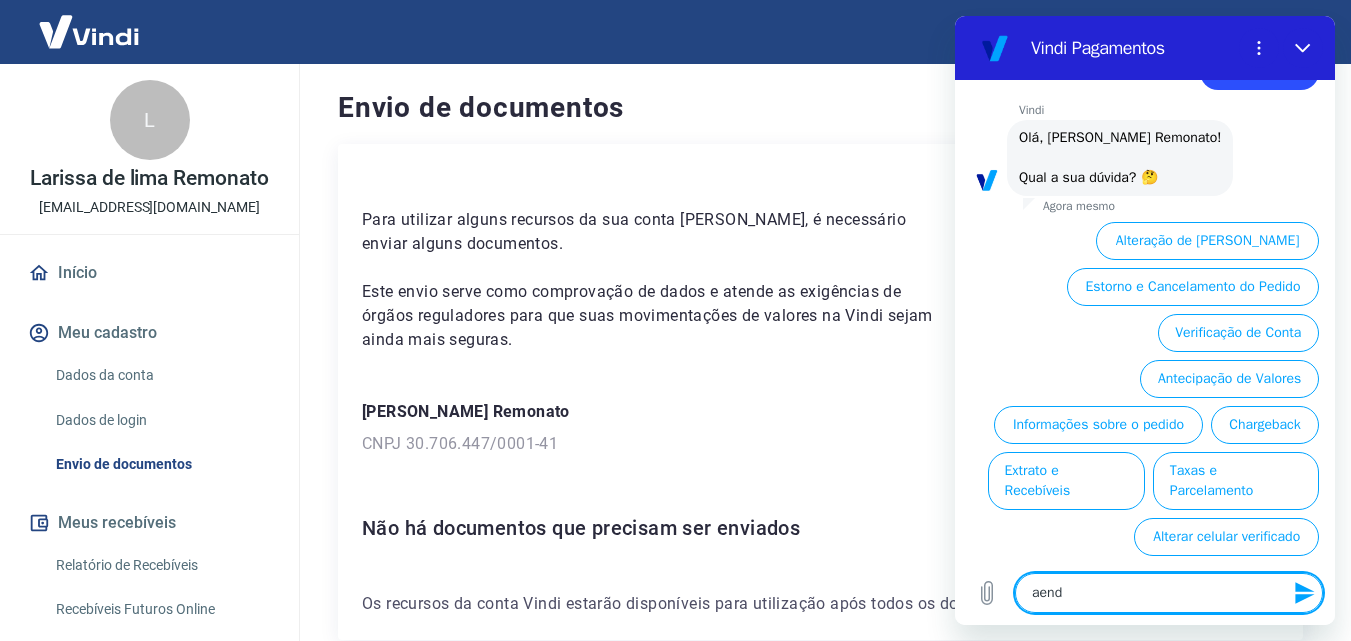type on "aendi" 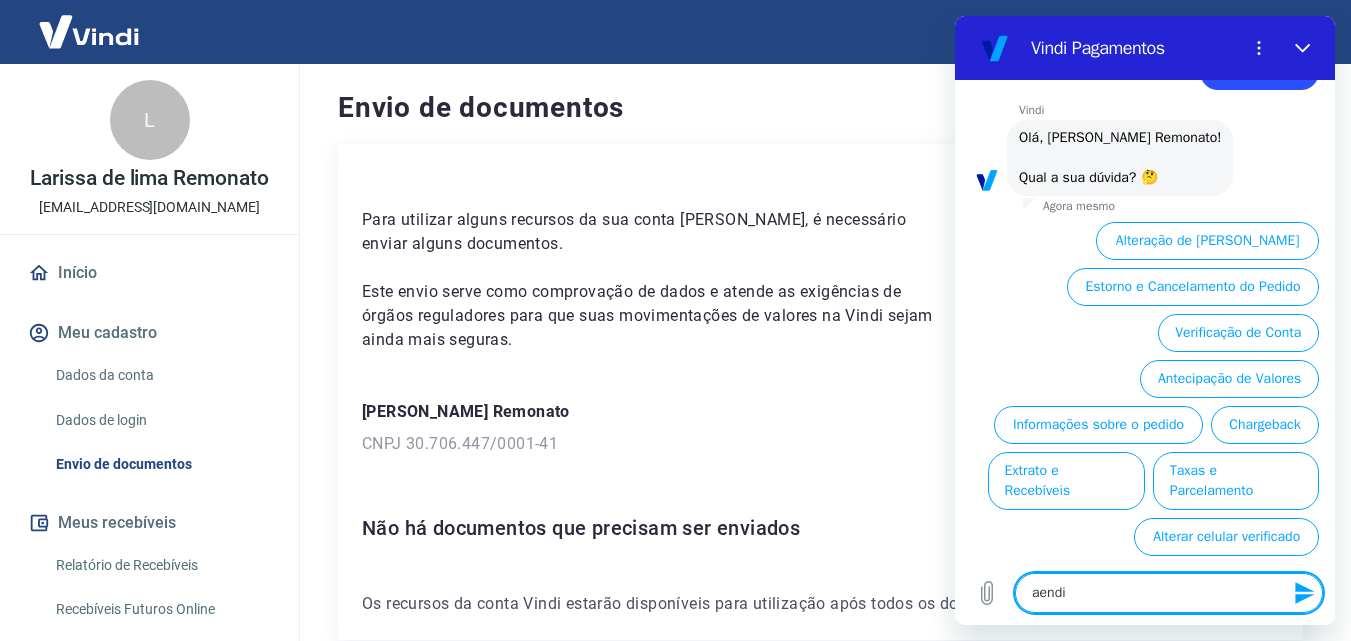 type on "aendim" 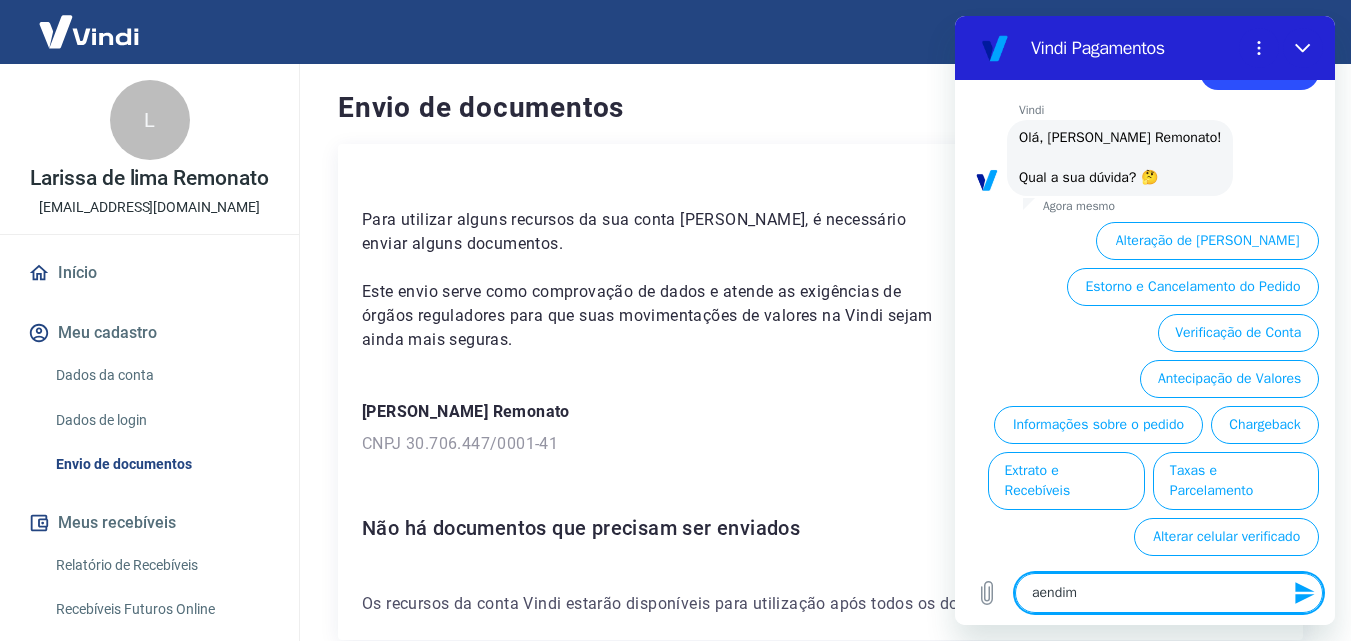 type on "x" 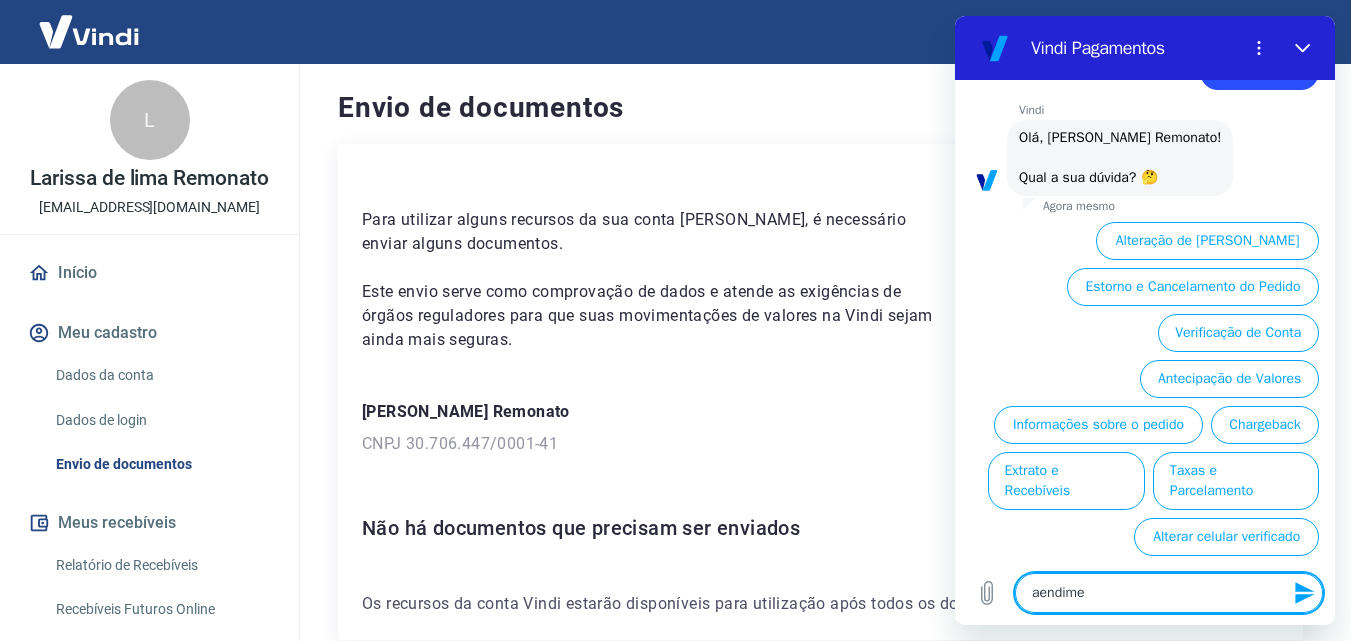 type on "x" 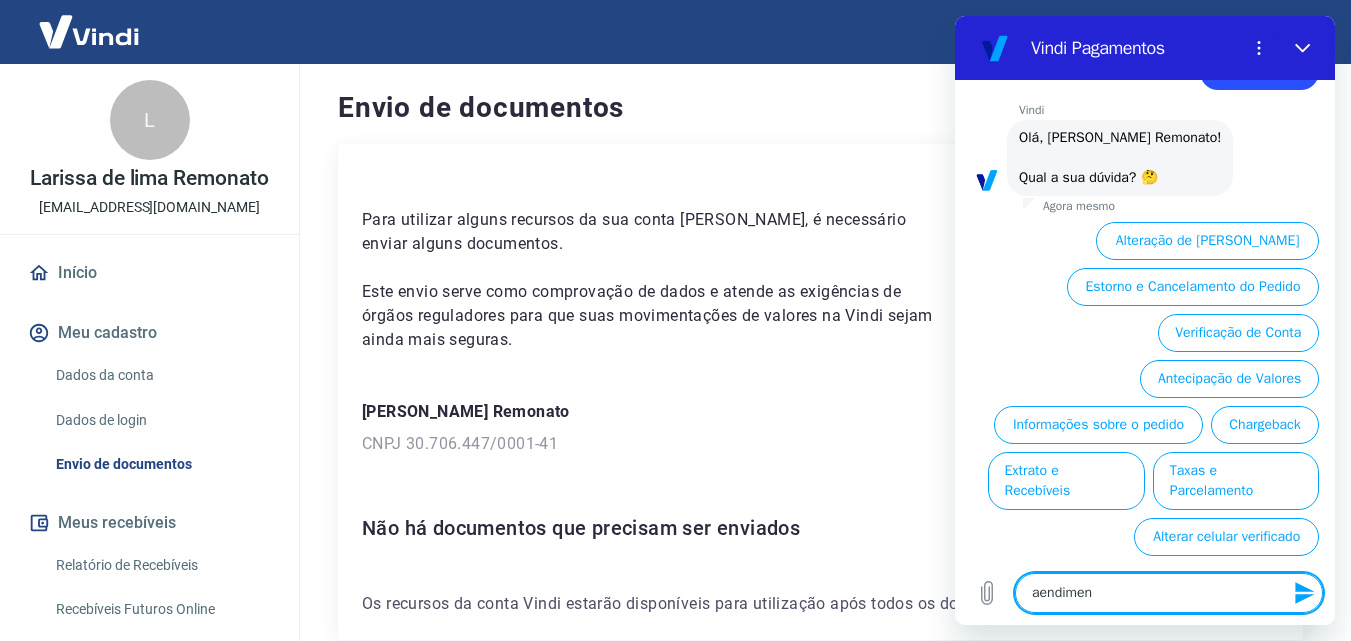 type on "x" 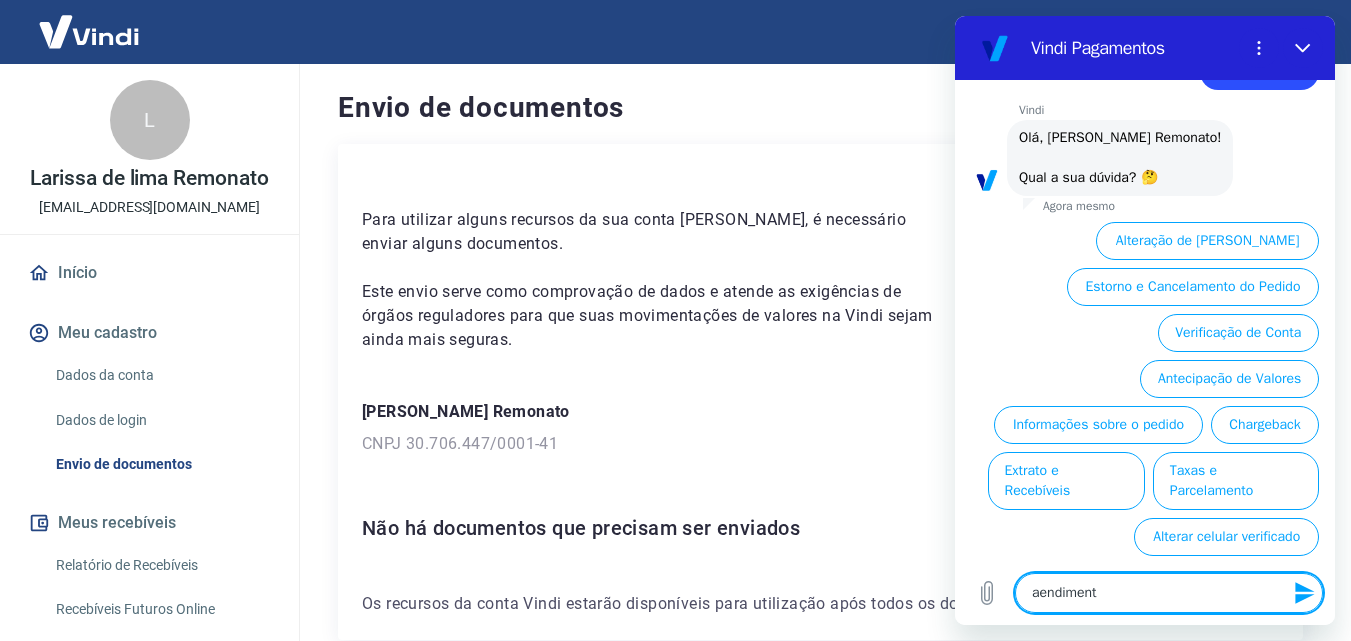 type on "aendimento" 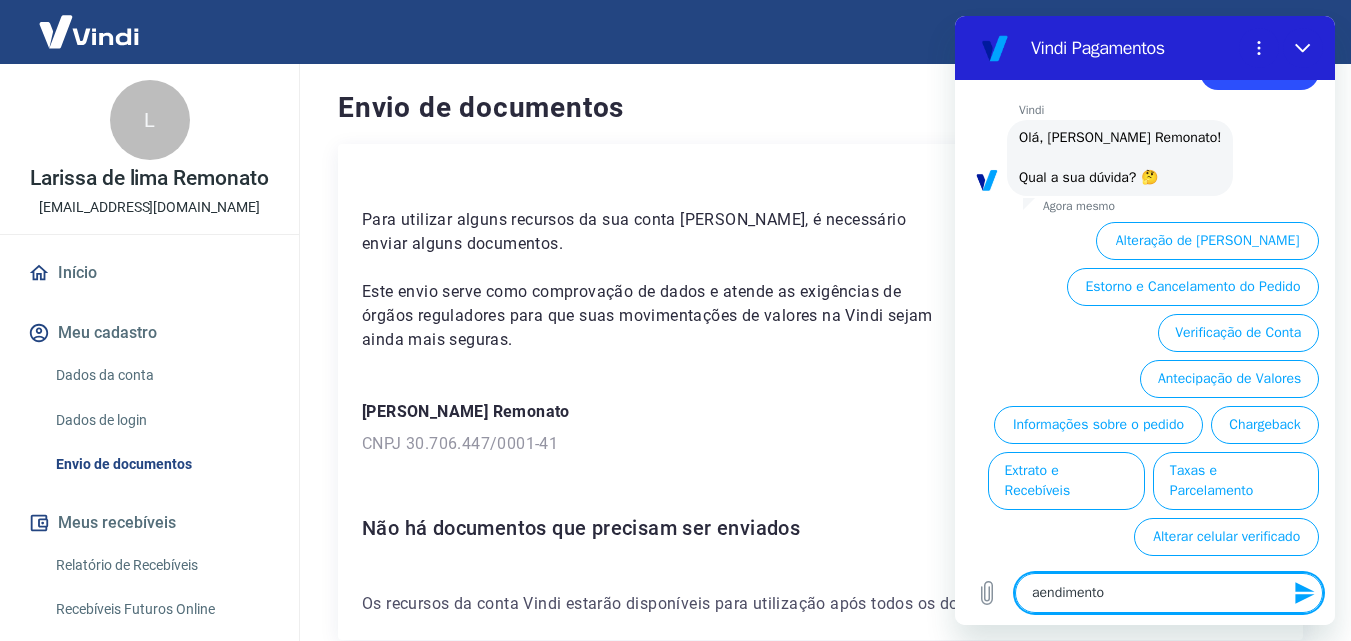 type on "x" 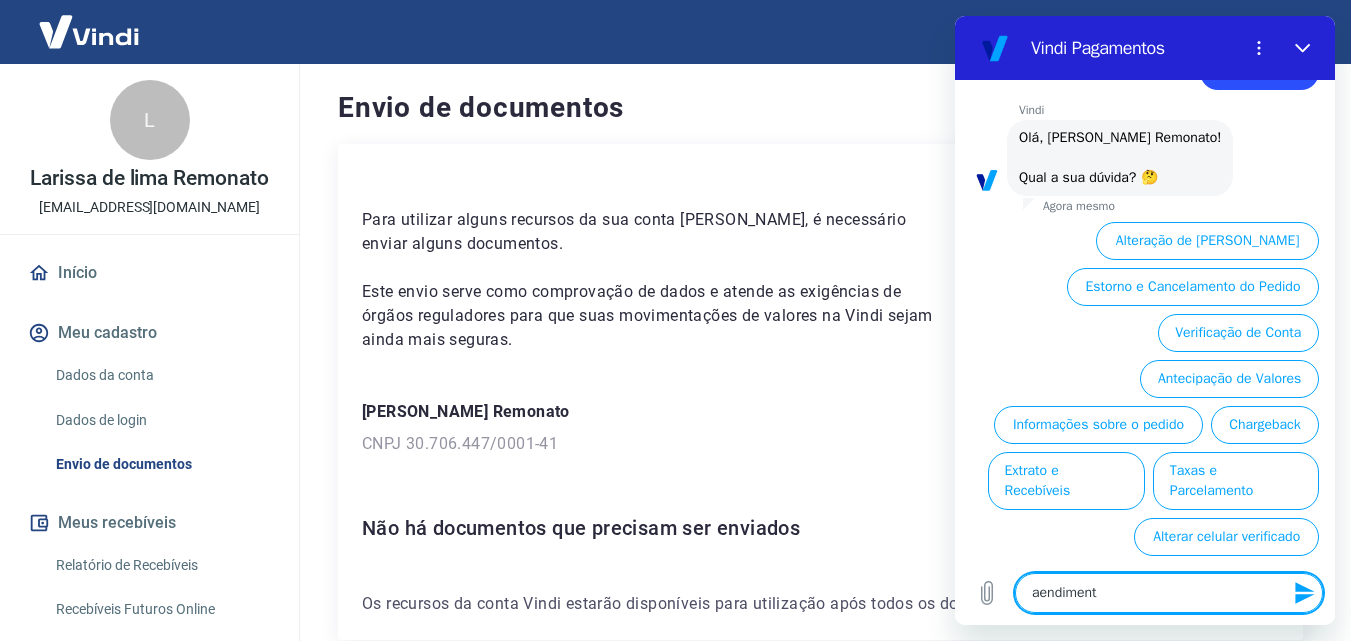 type on "x" 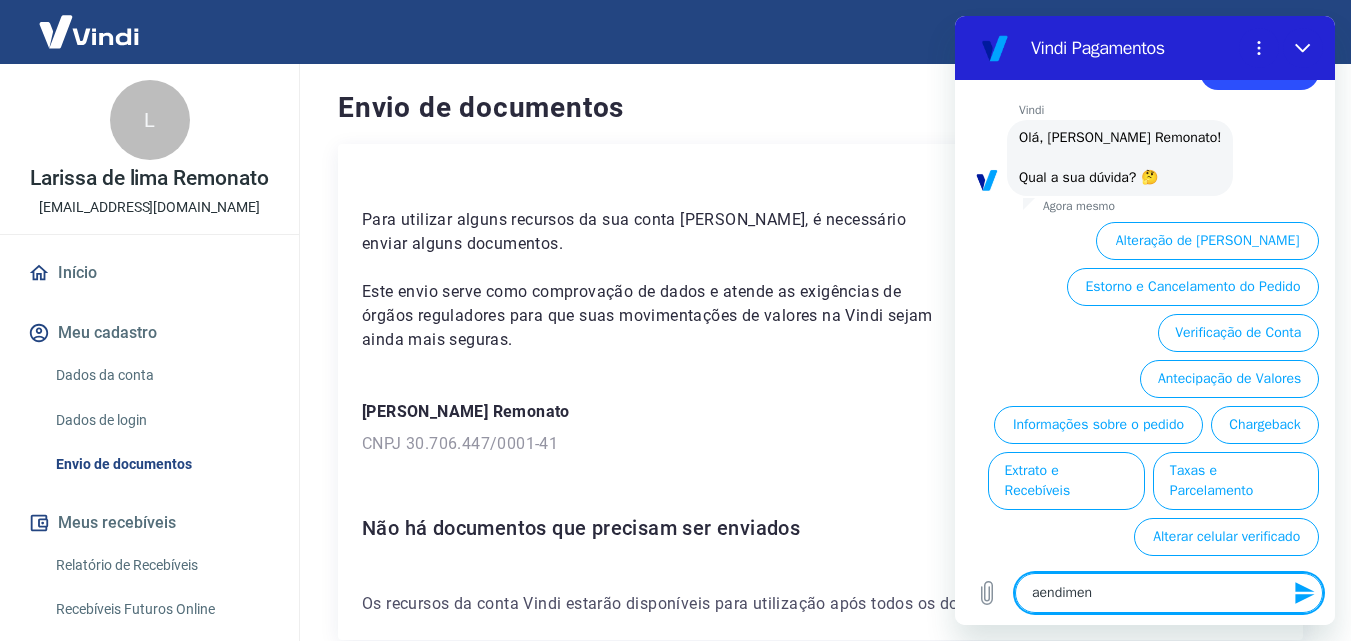 type on "aendime" 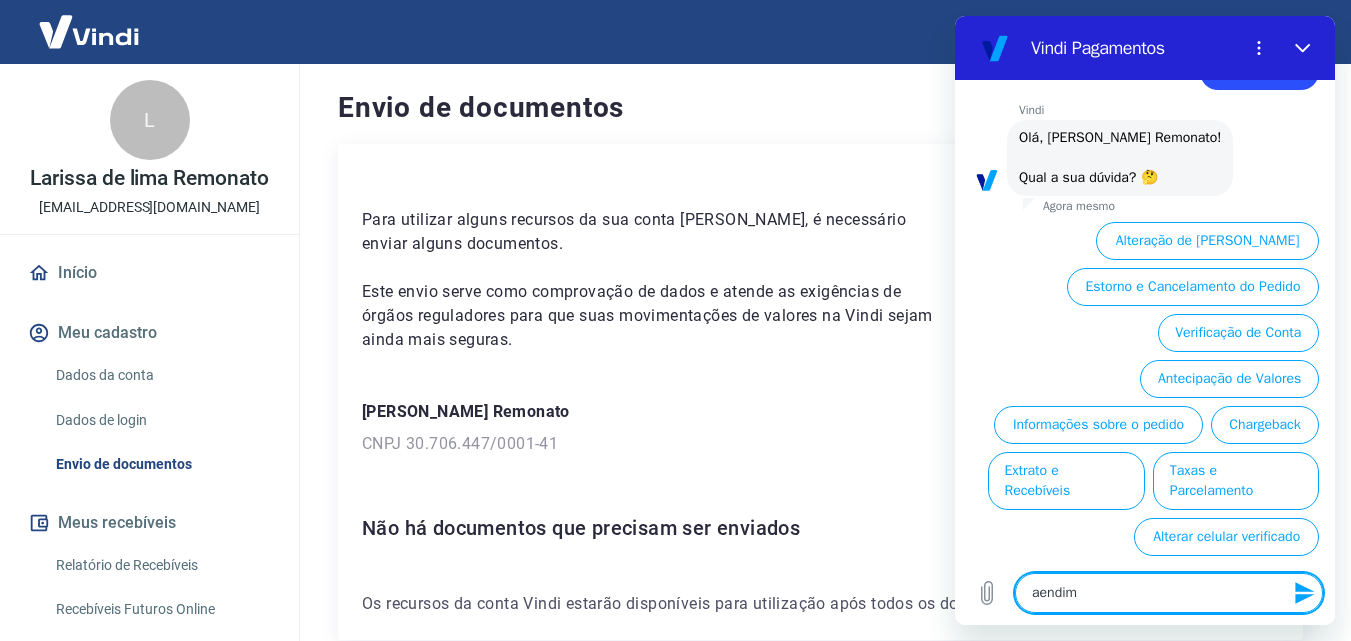 type on "aendi" 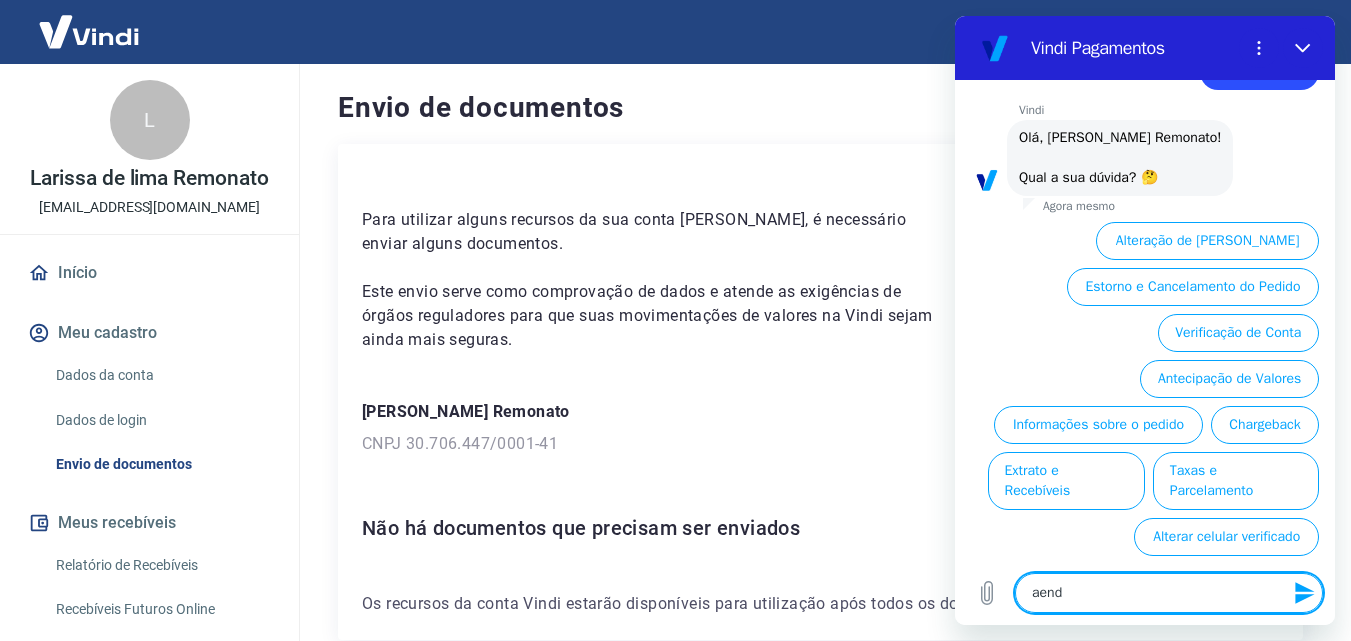 type on "aen" 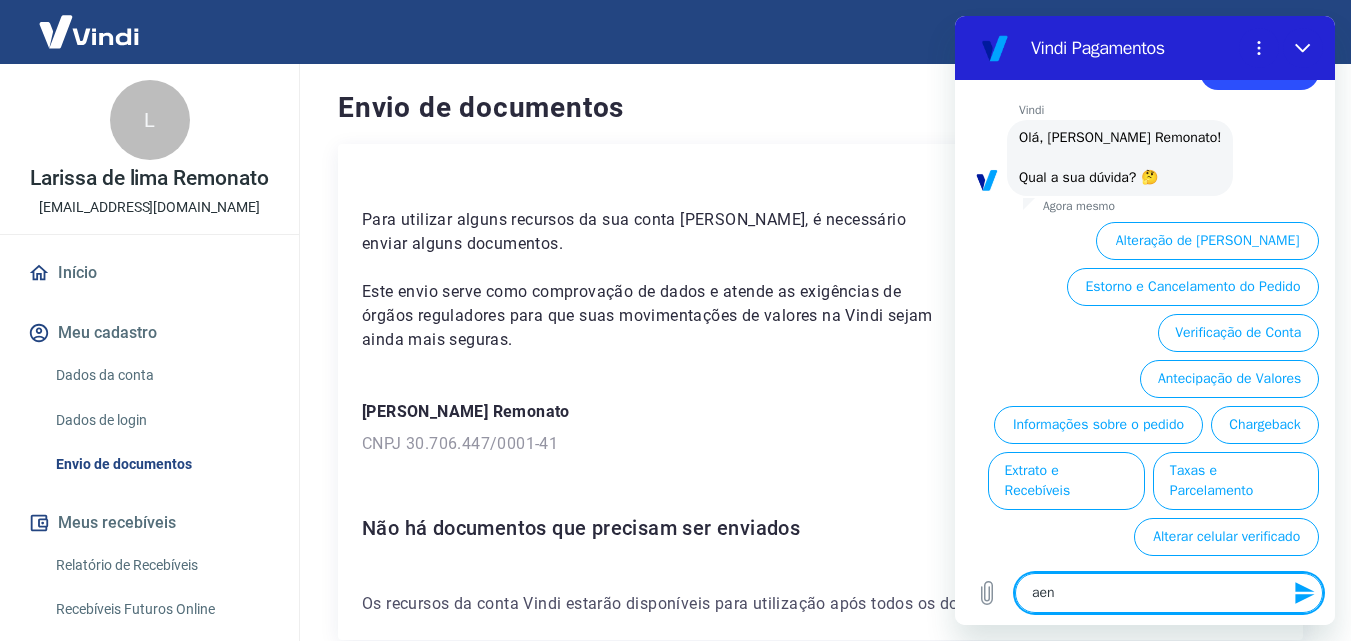 type on "ae" 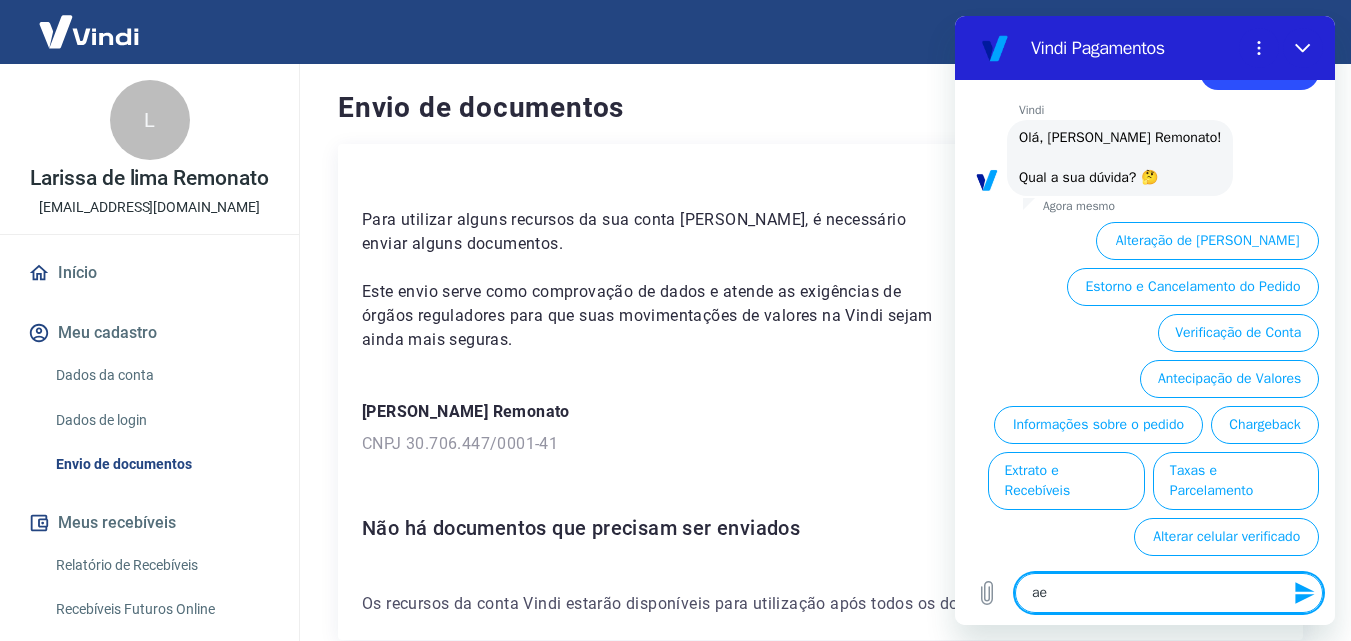 type on "a" 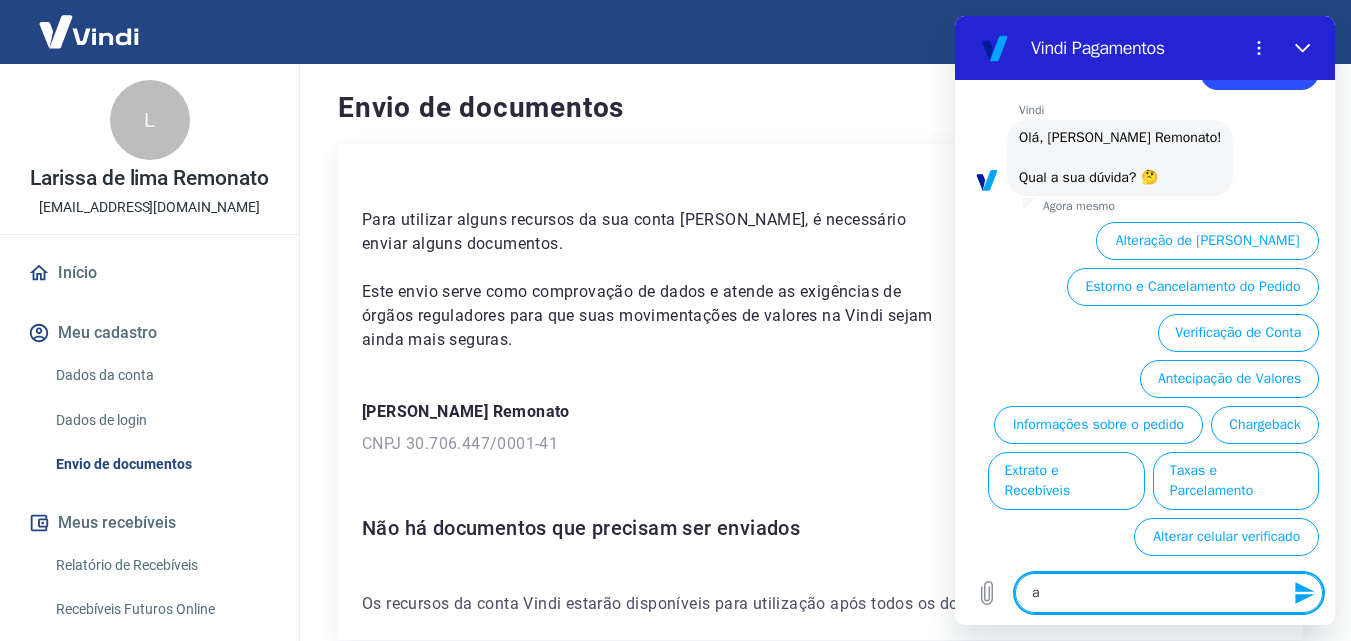 type 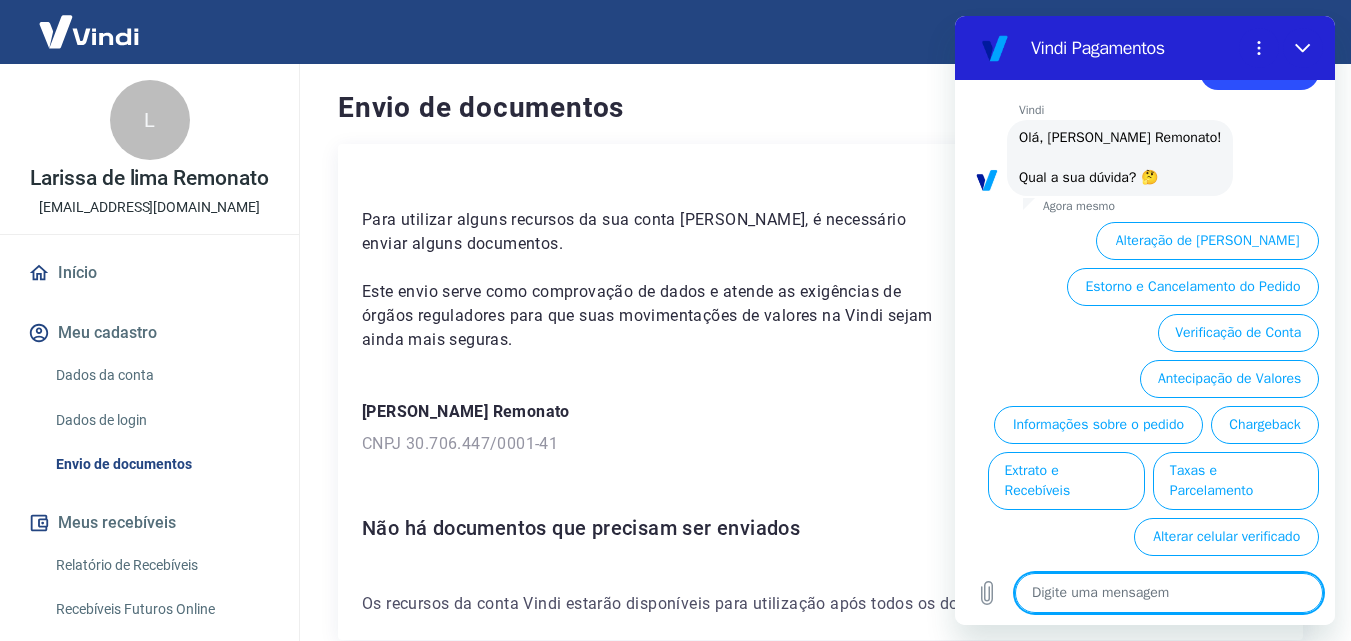 type on "a" 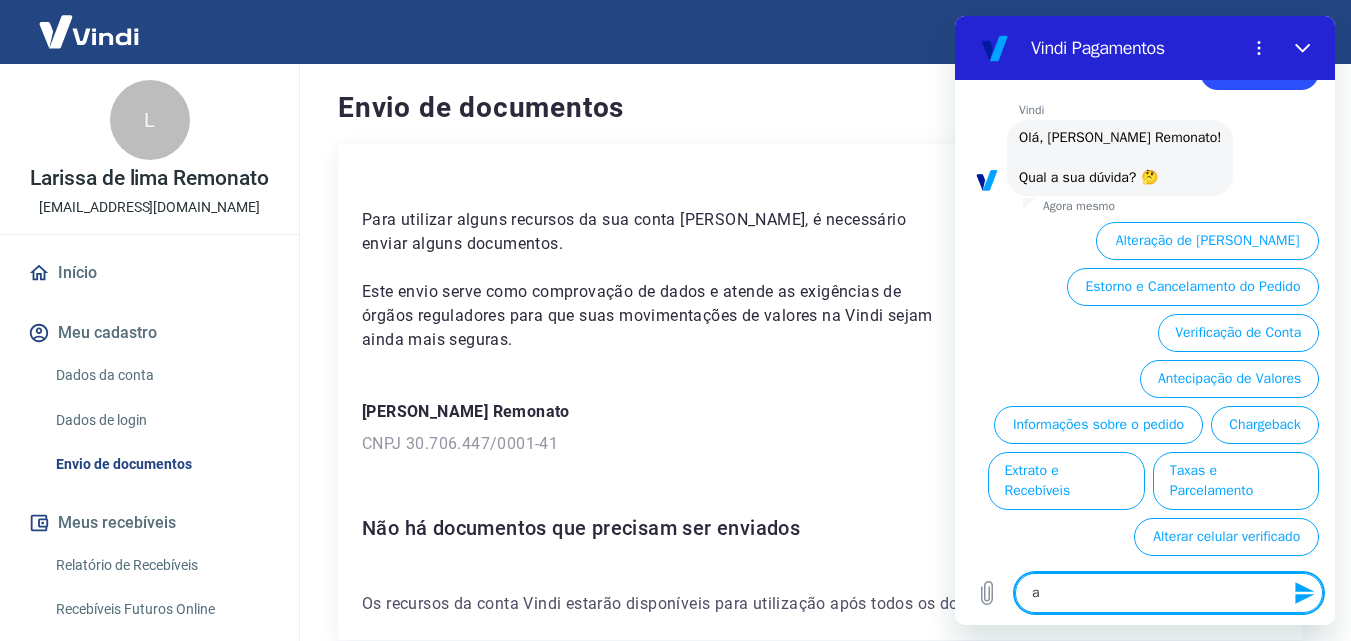 type on "at" 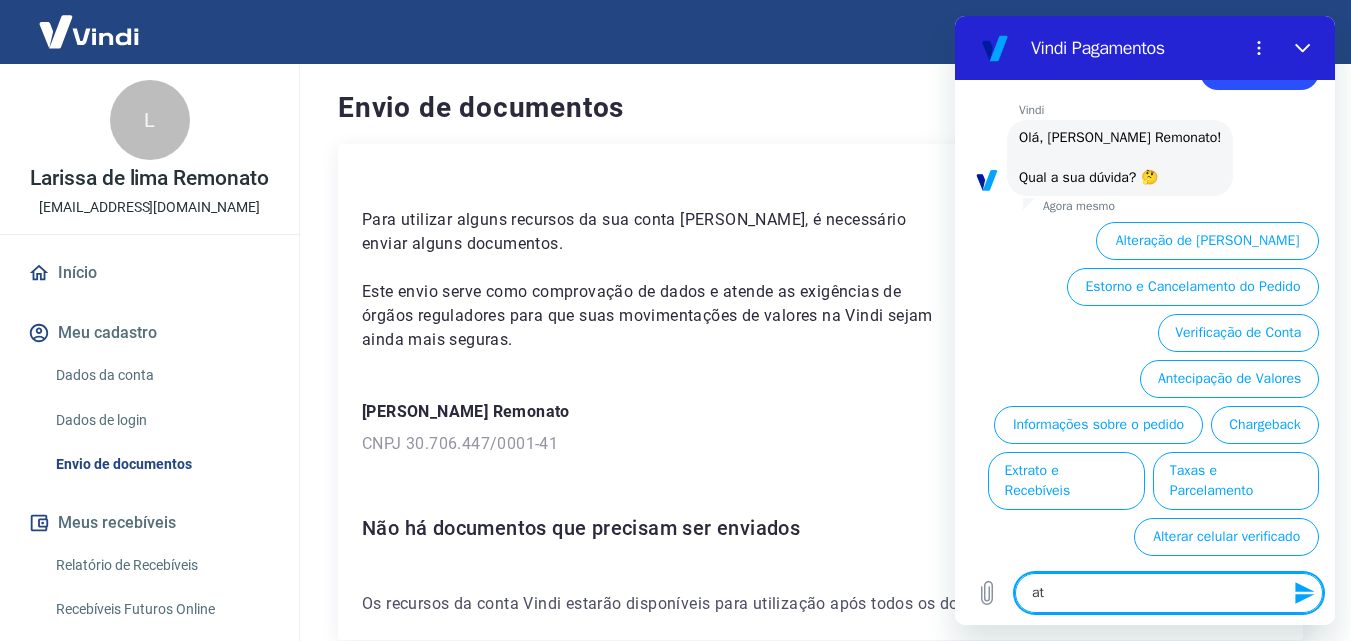 type on "att" 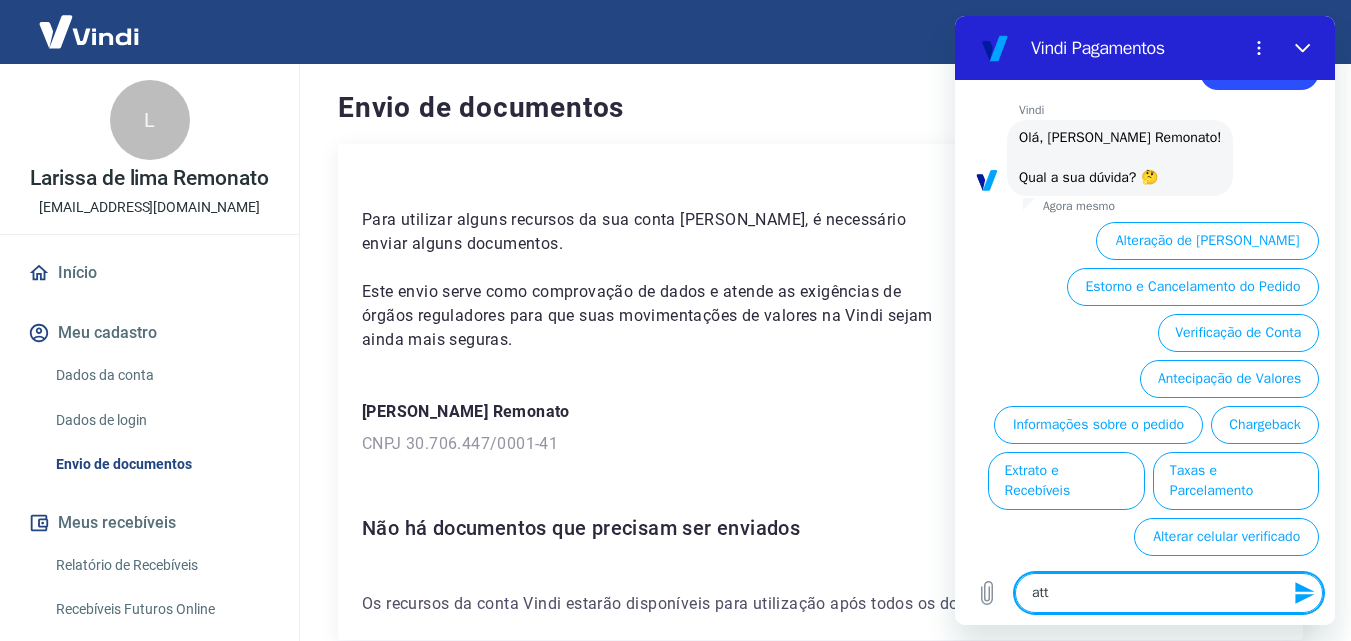 type on "attt" 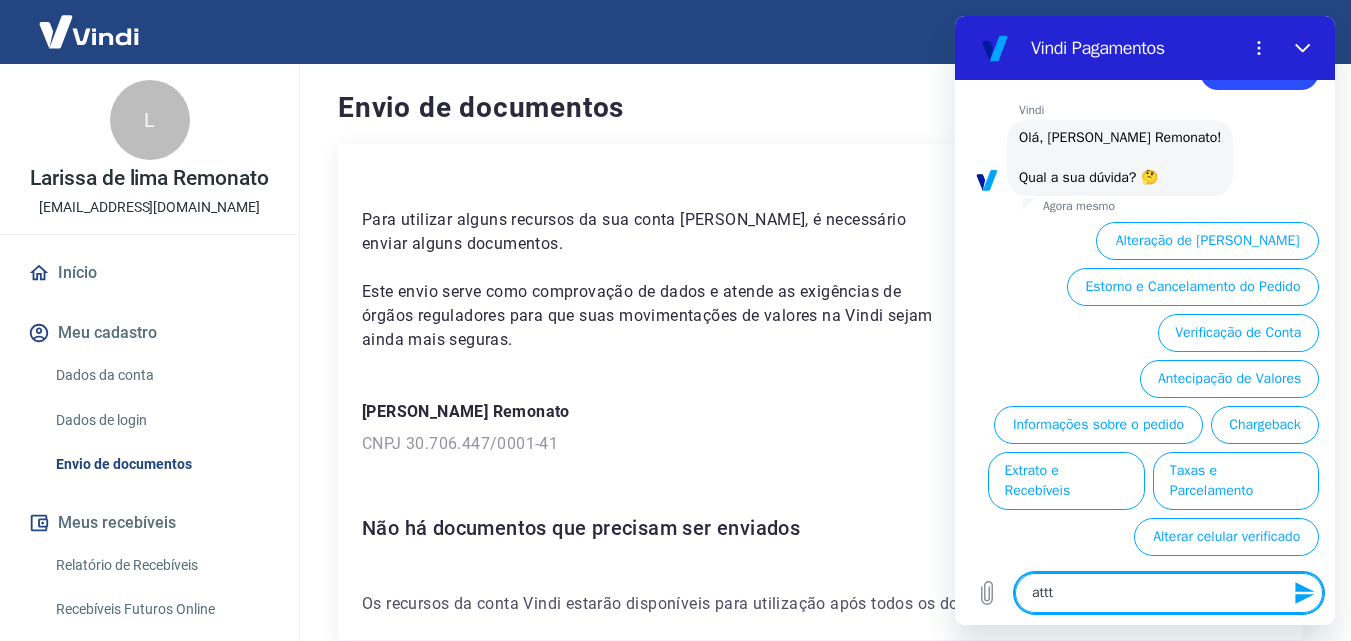 type on "att" 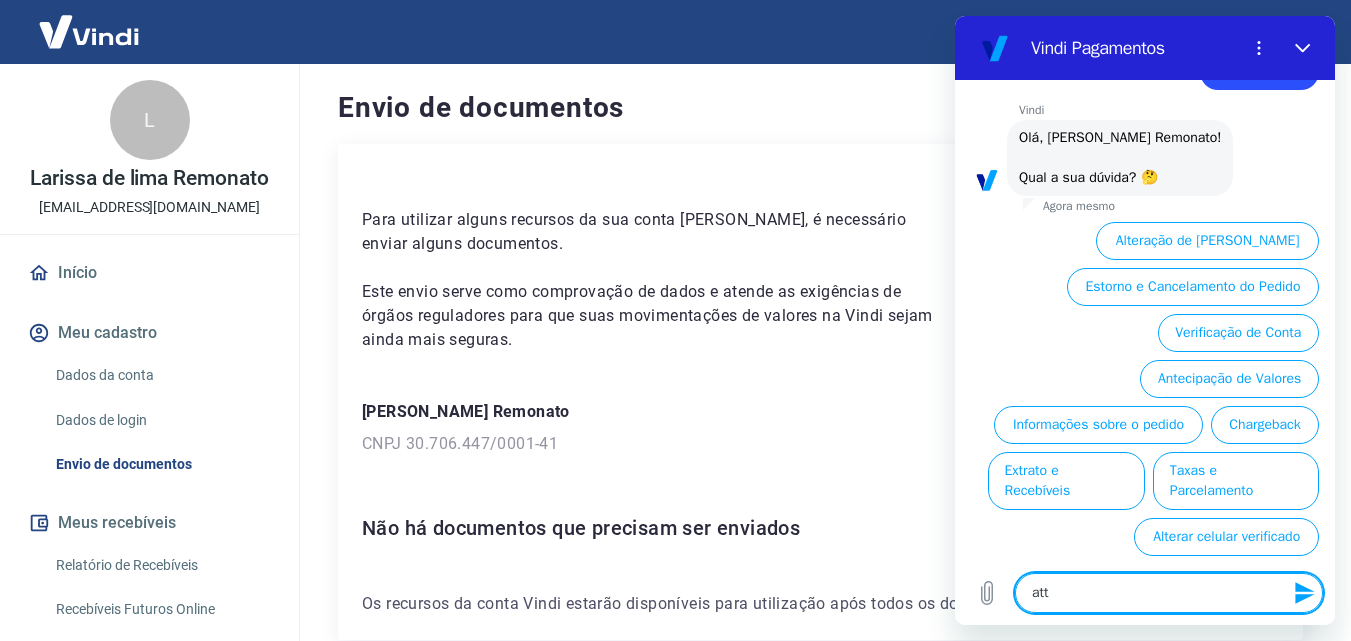 type on "at" 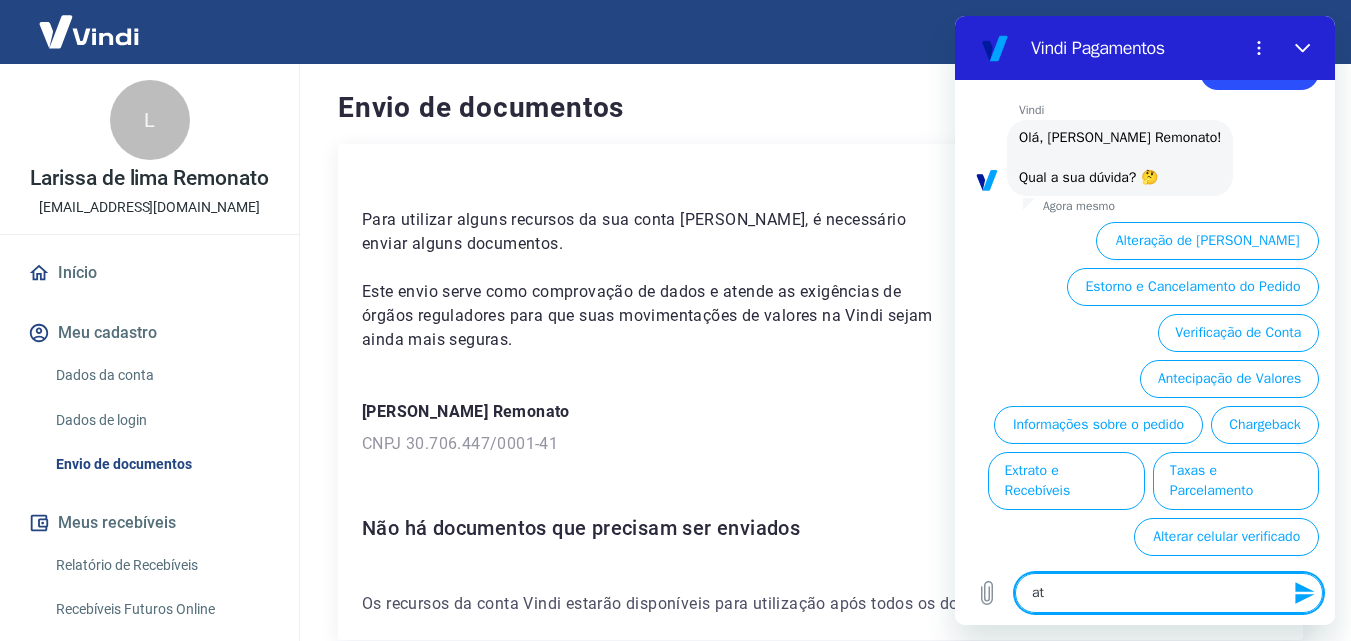 type on "x" 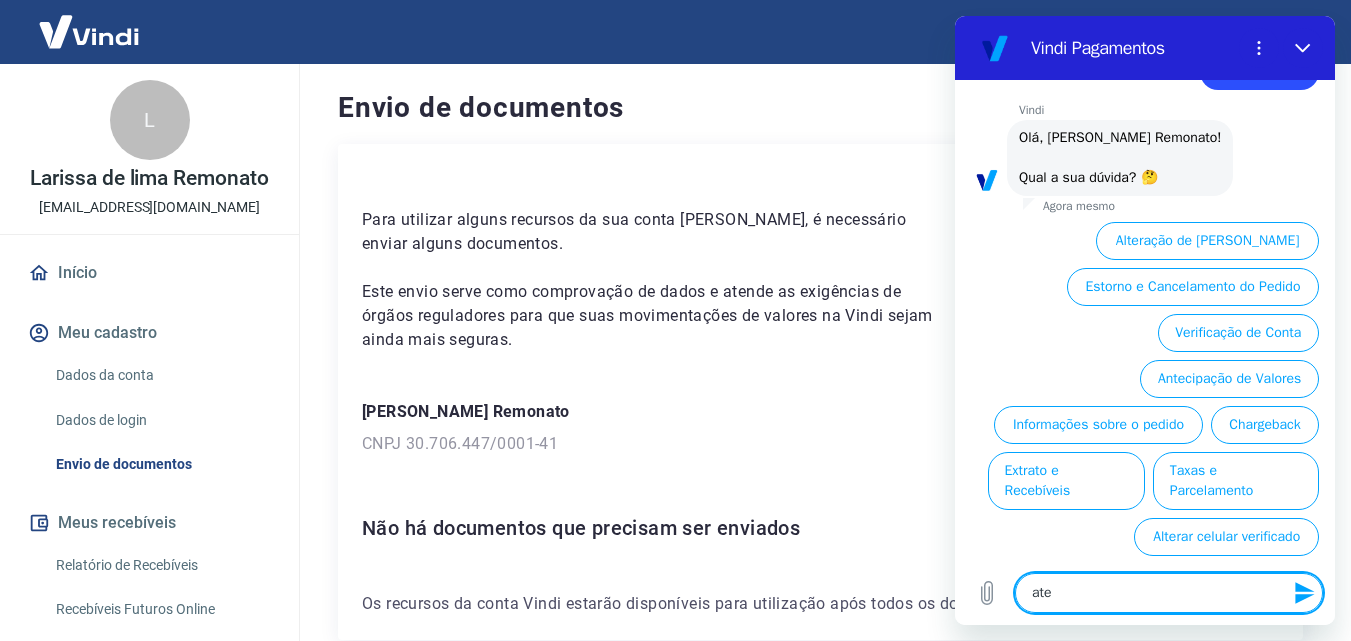 type on "aten" 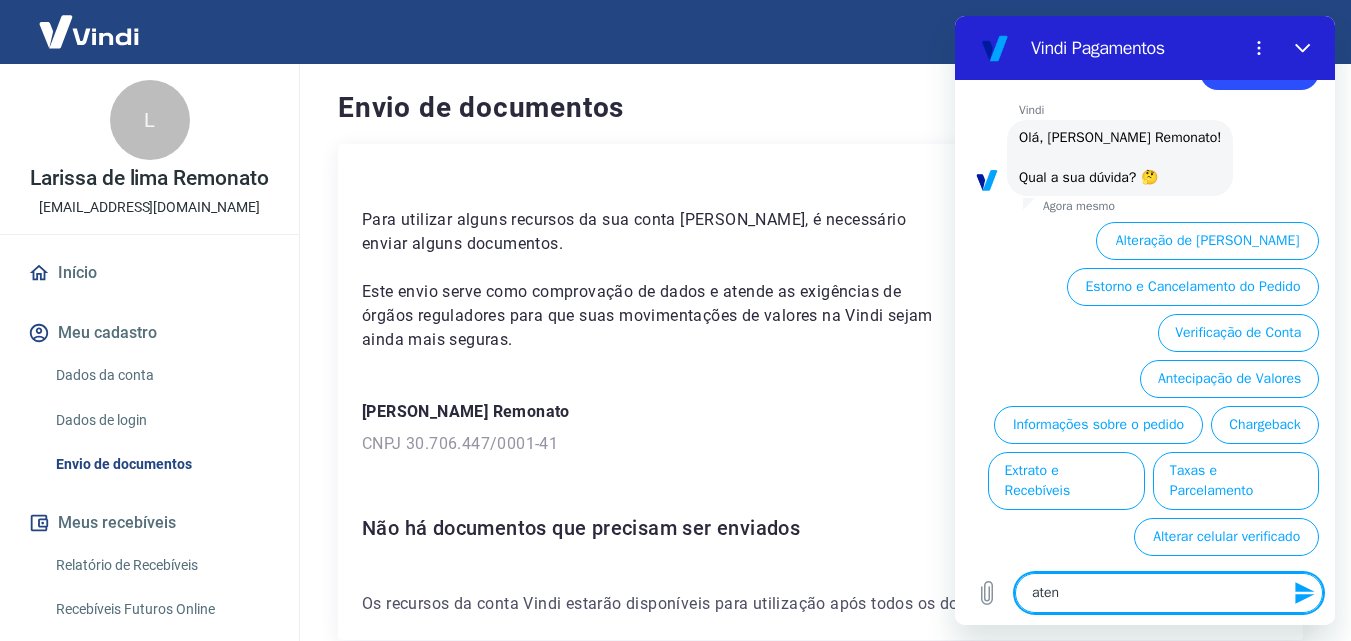 type on "atend" 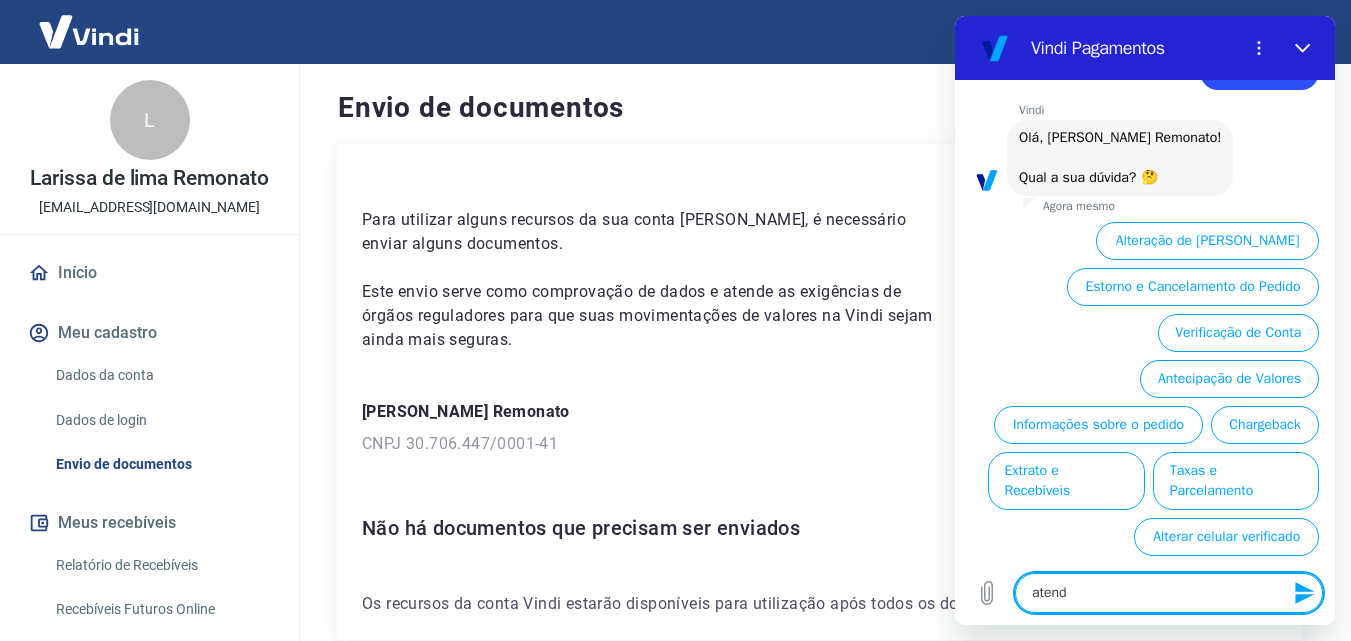 type on "atende" 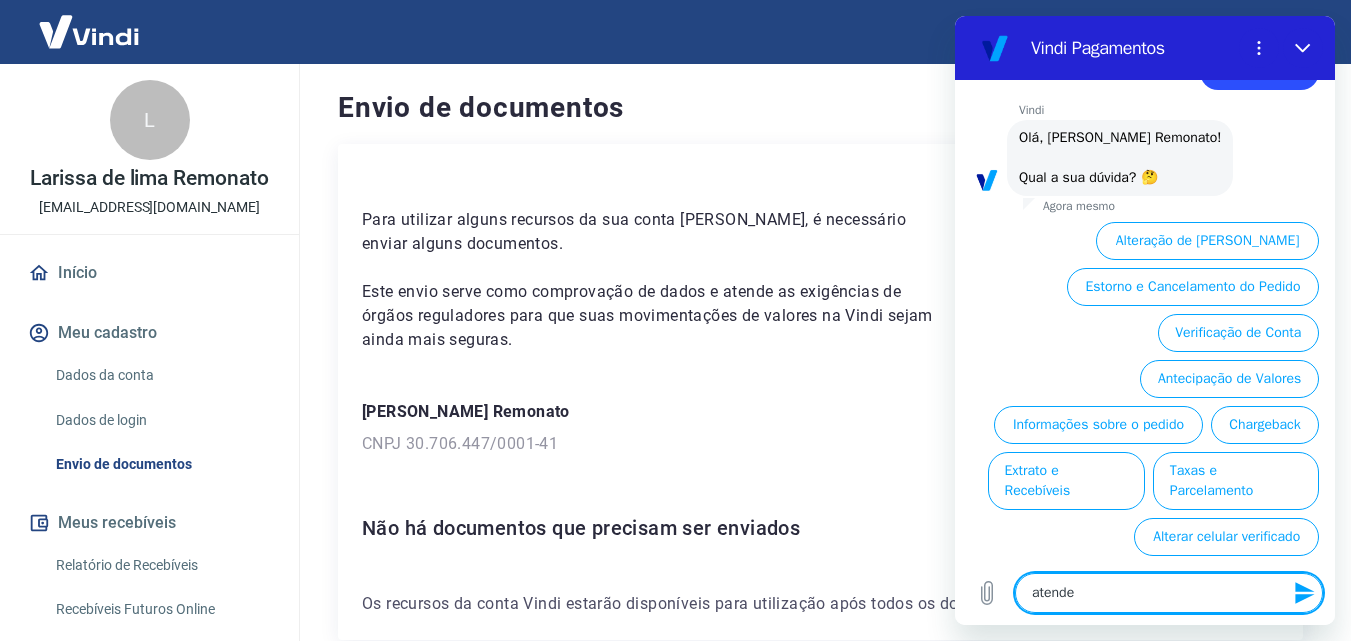 type on "atenden" 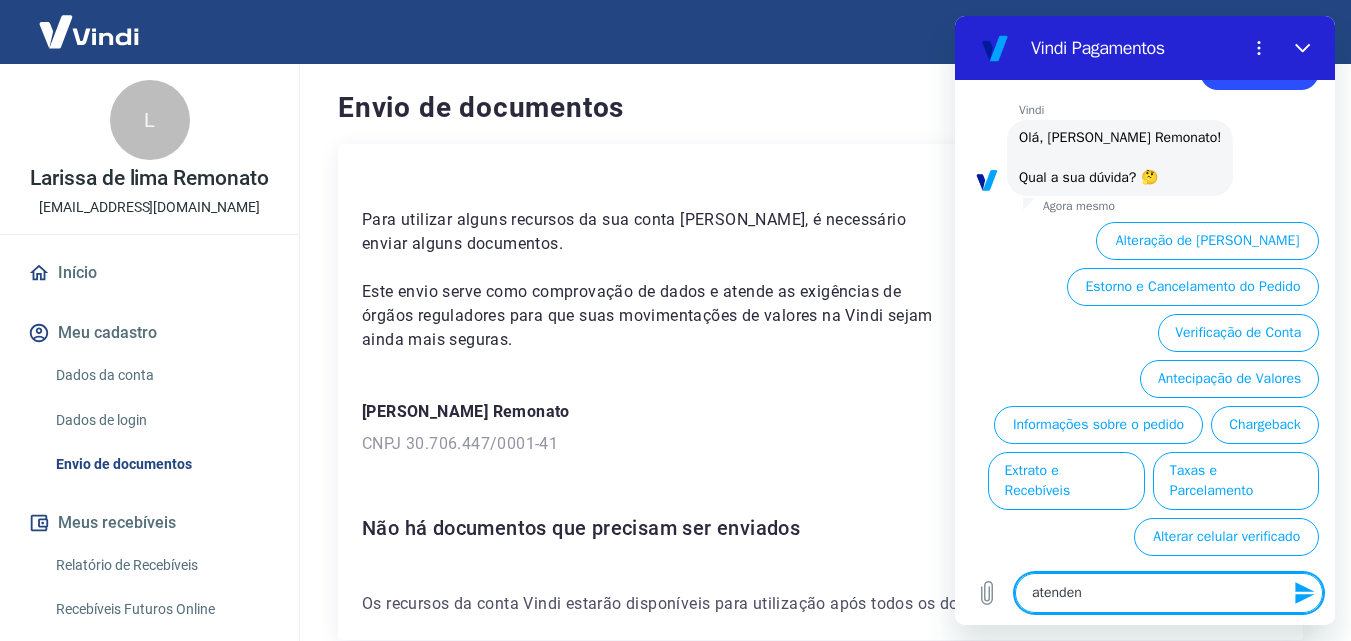 type on "x" 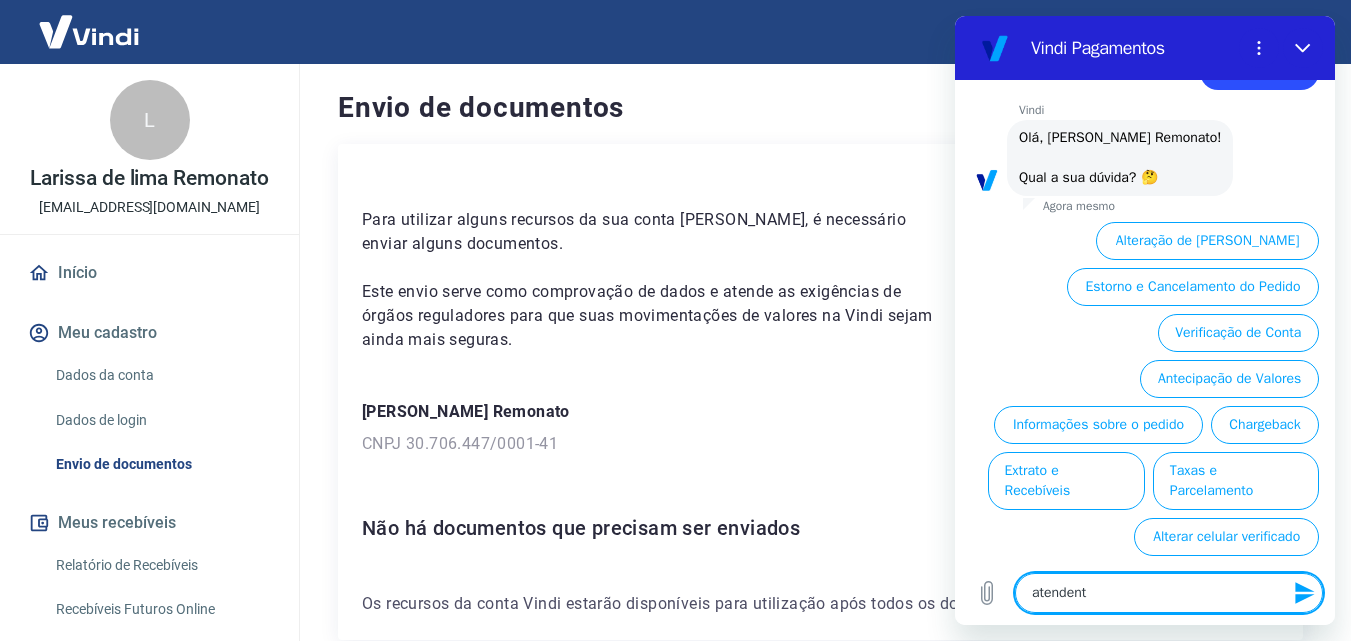 type on "atendentt" 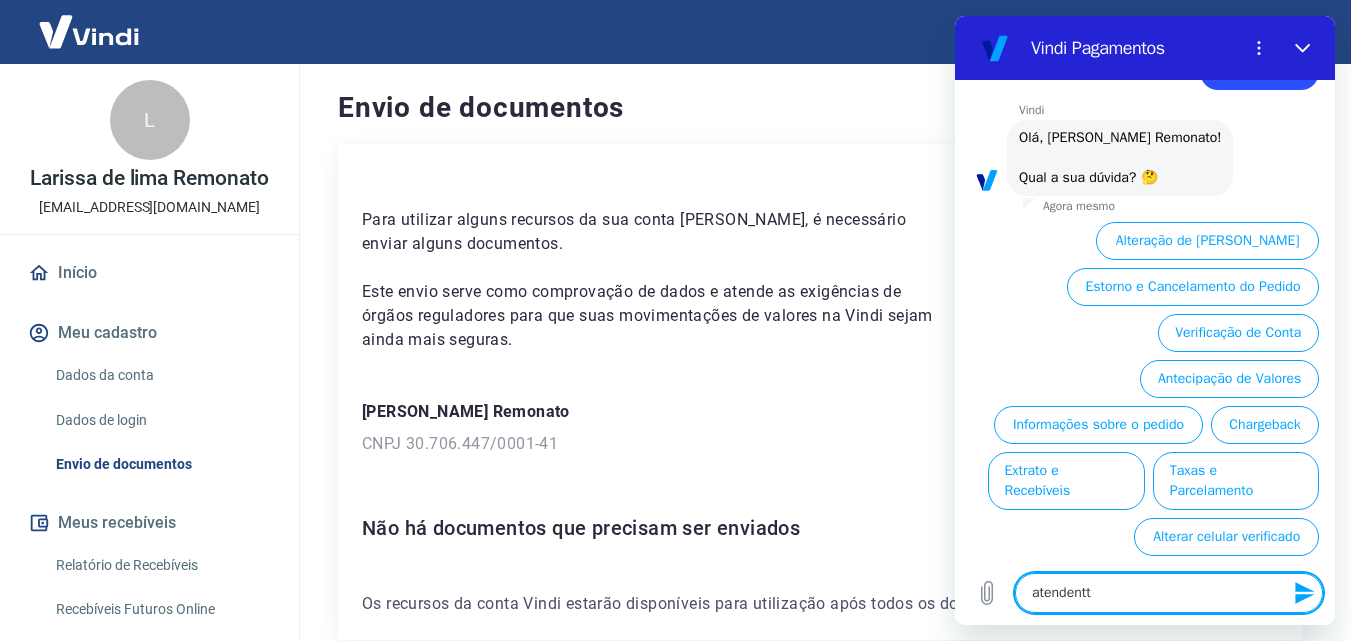 type on "atendent" 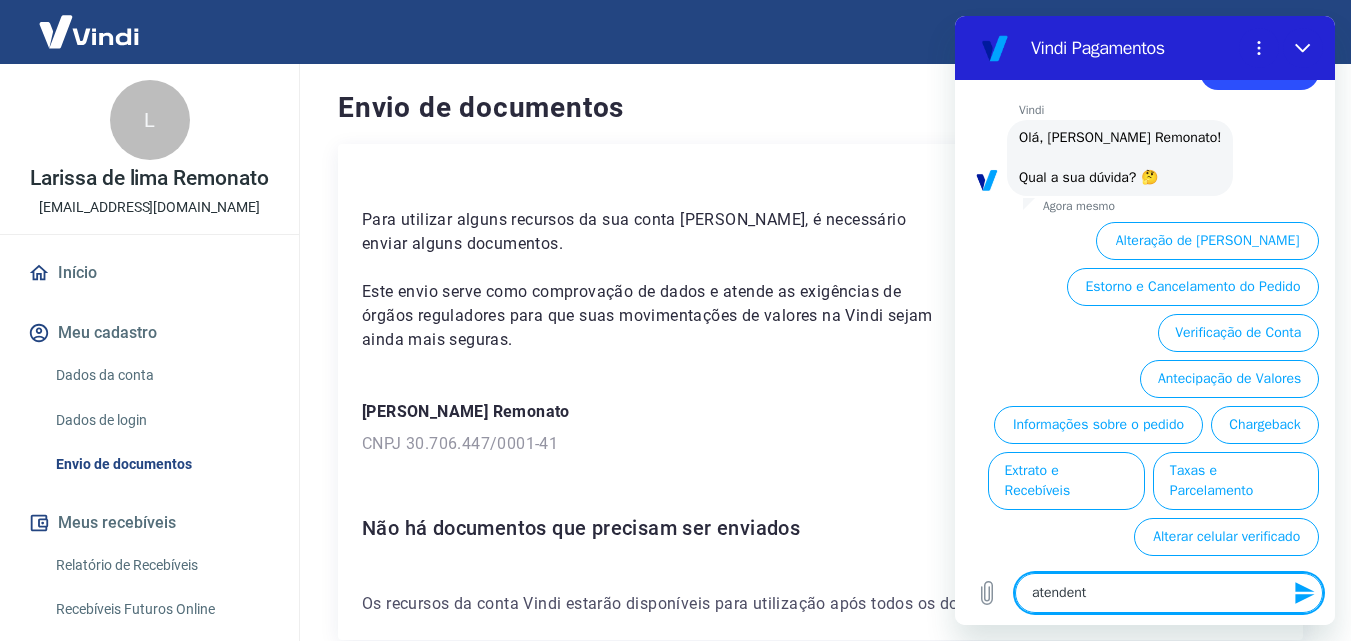 type on "atendente" 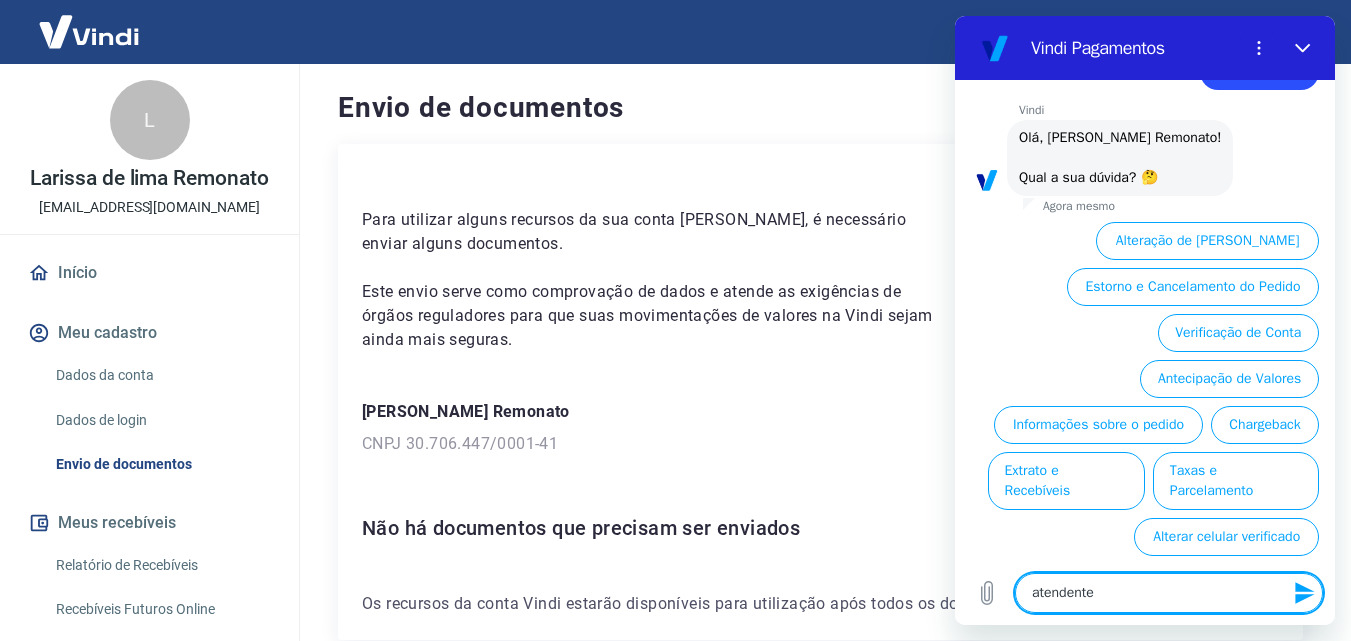 type 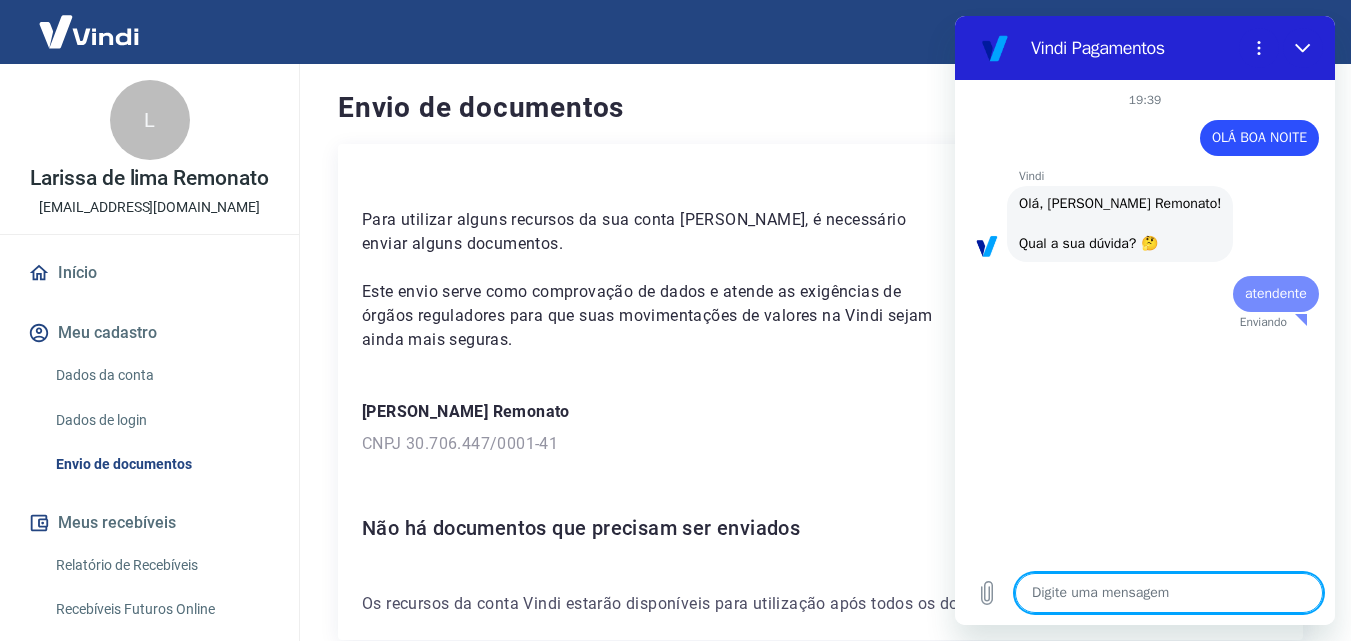 scroll, scrollTop: 0, scrollLeft: 0, axis: both 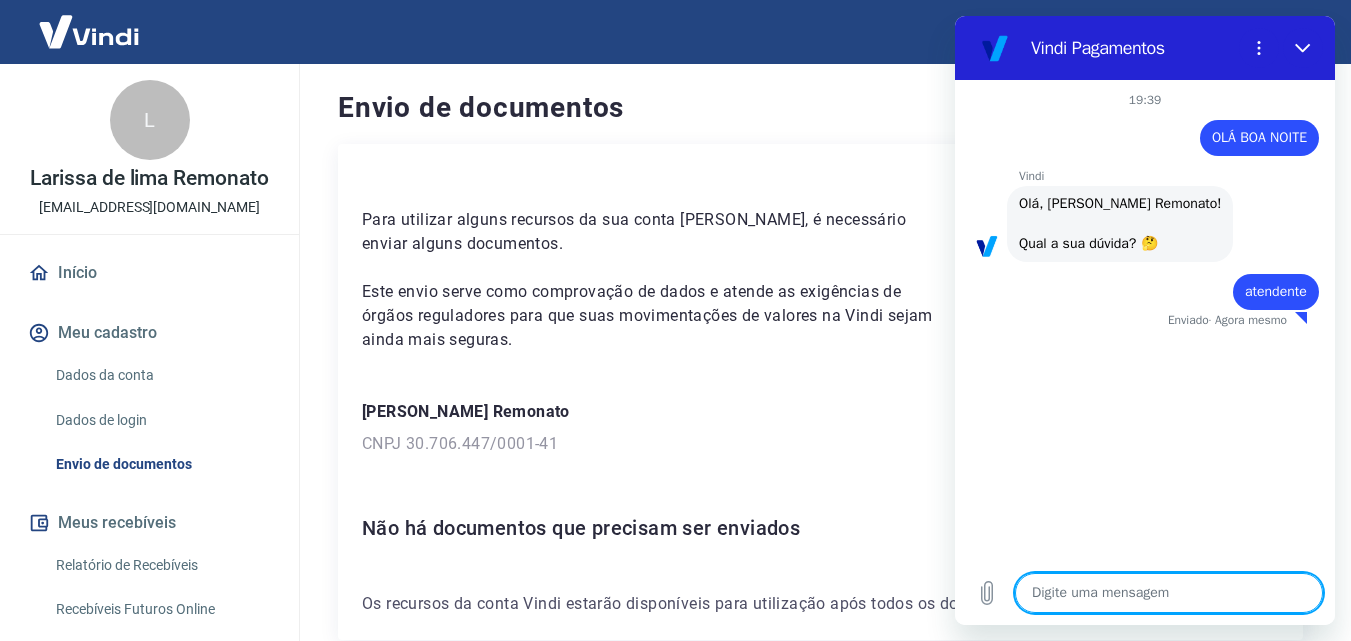 type on "x" 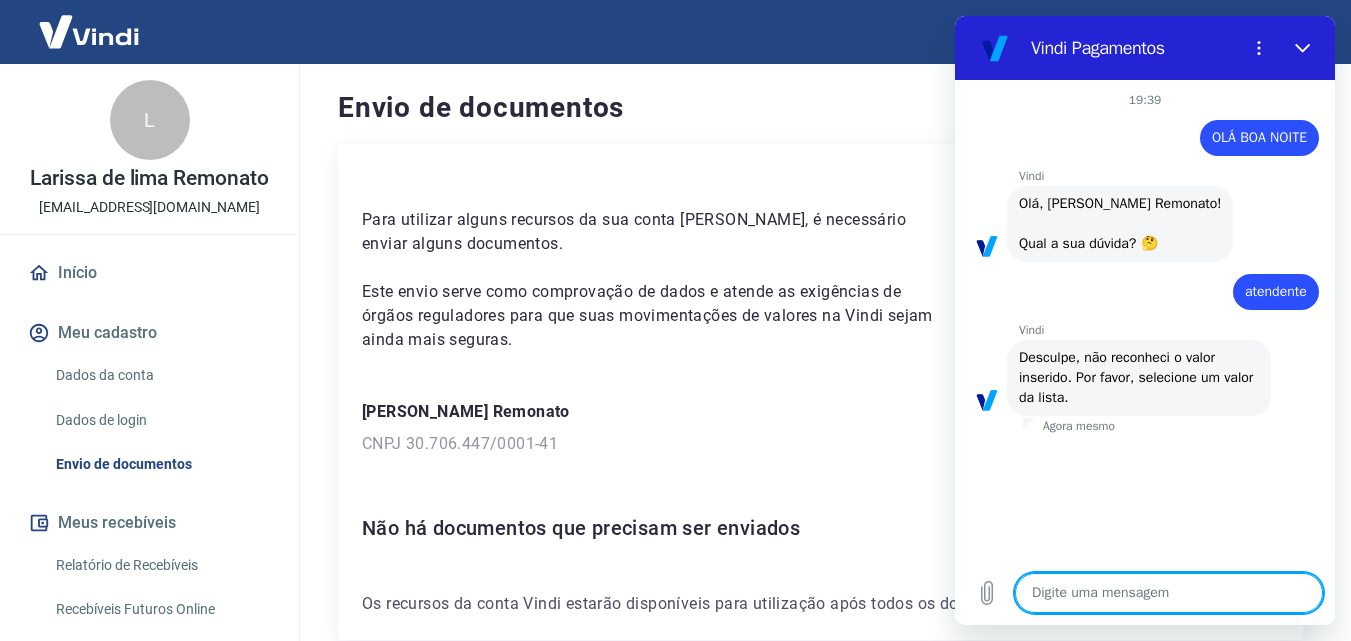 click at bounding box center [1169, 593] 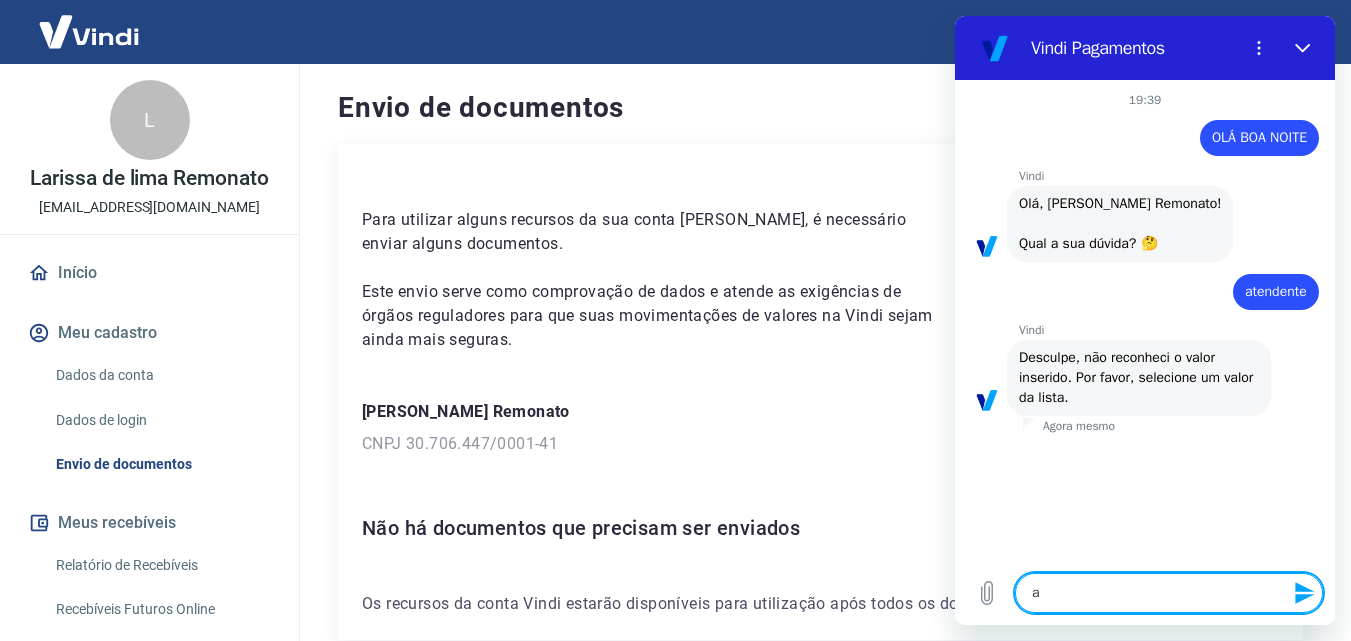 type on "at" 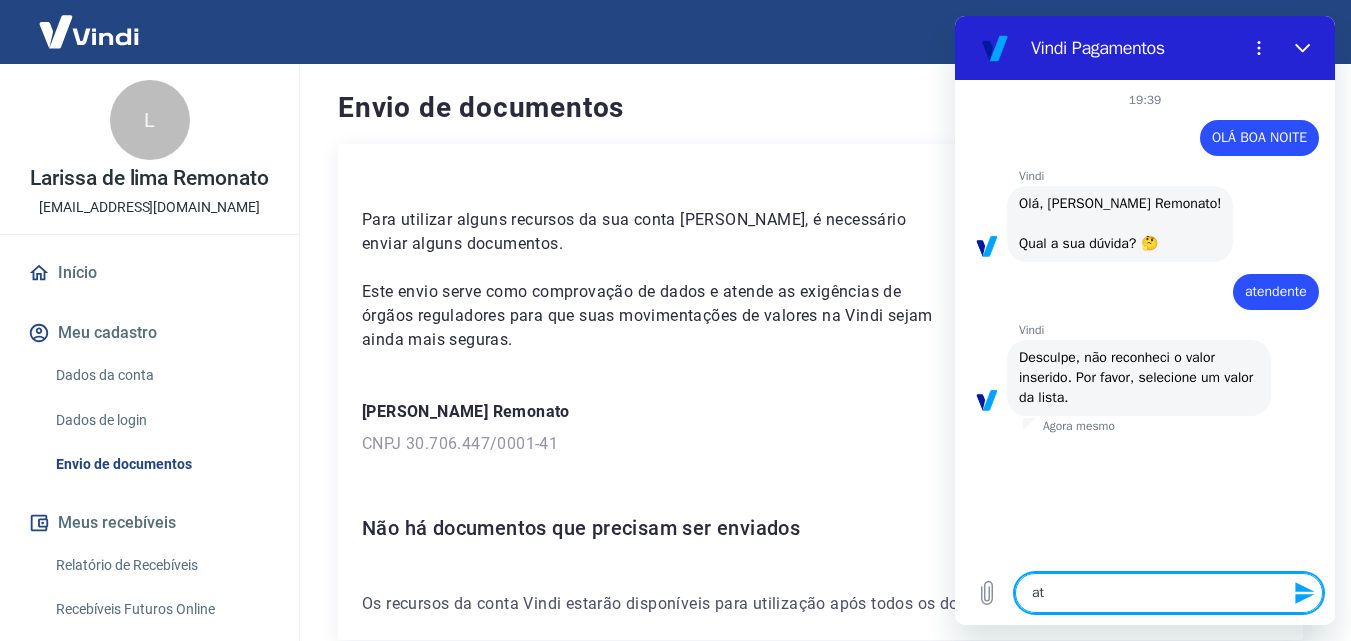 type on "x" 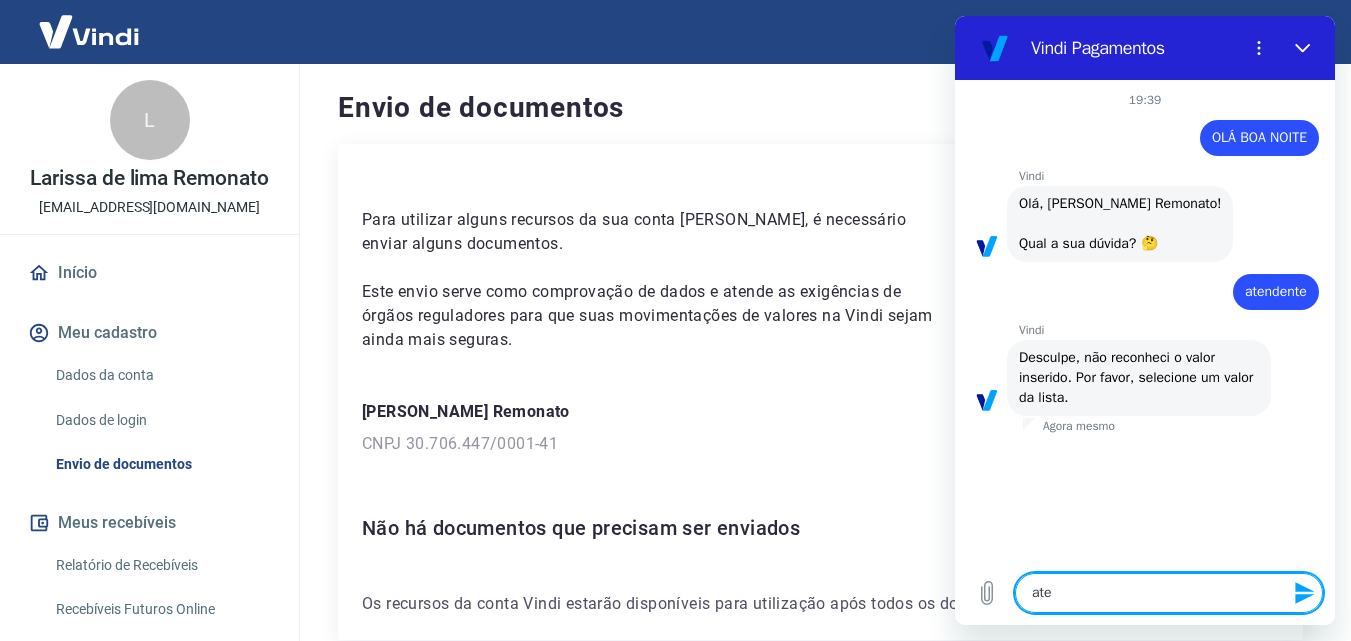 type on "at" 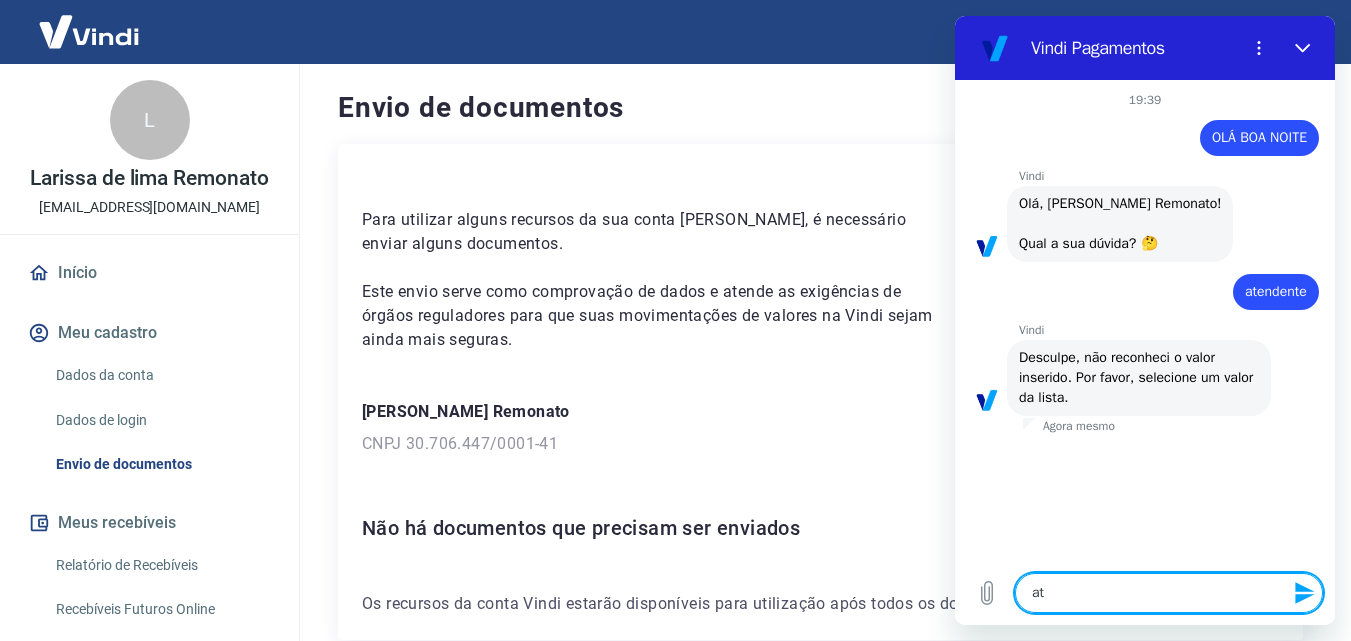 type on "ate" 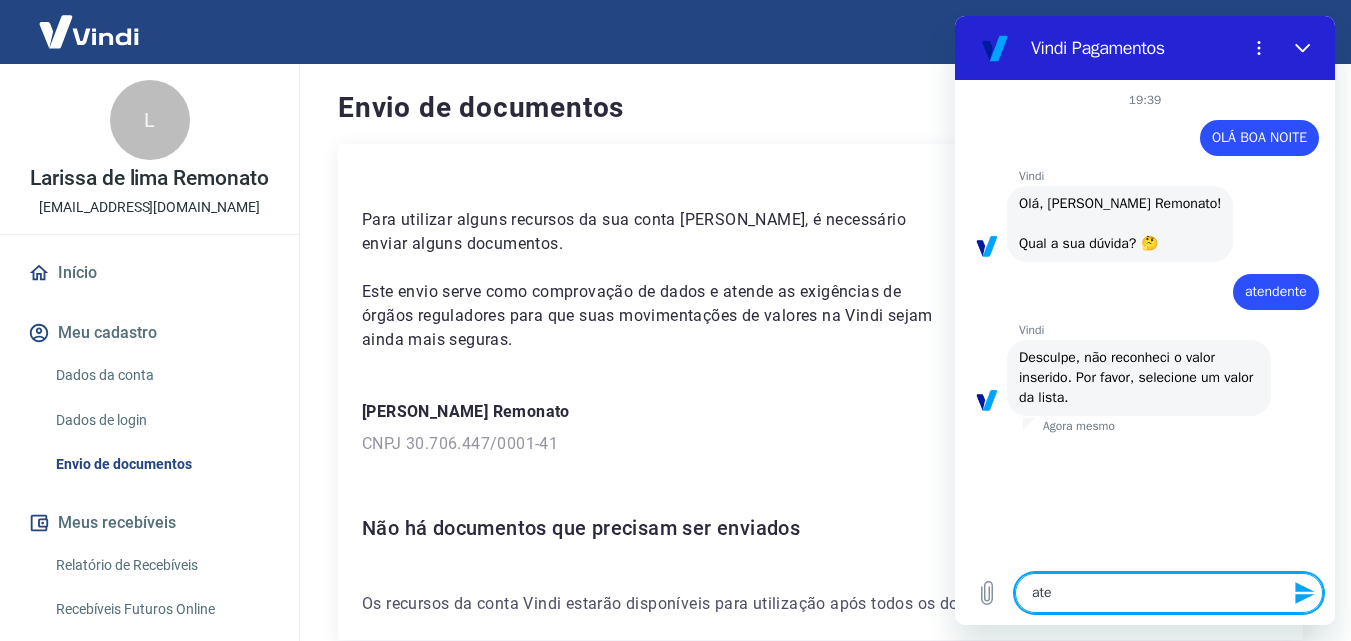 type on "aten" 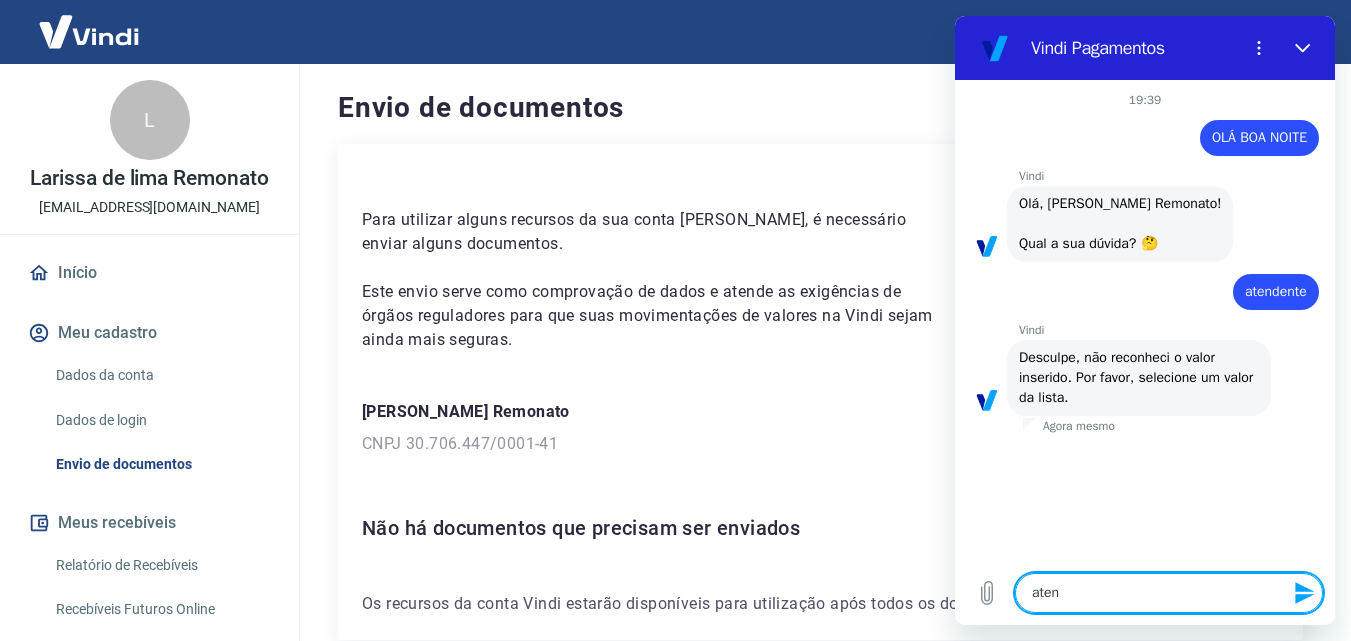 type on "atend" 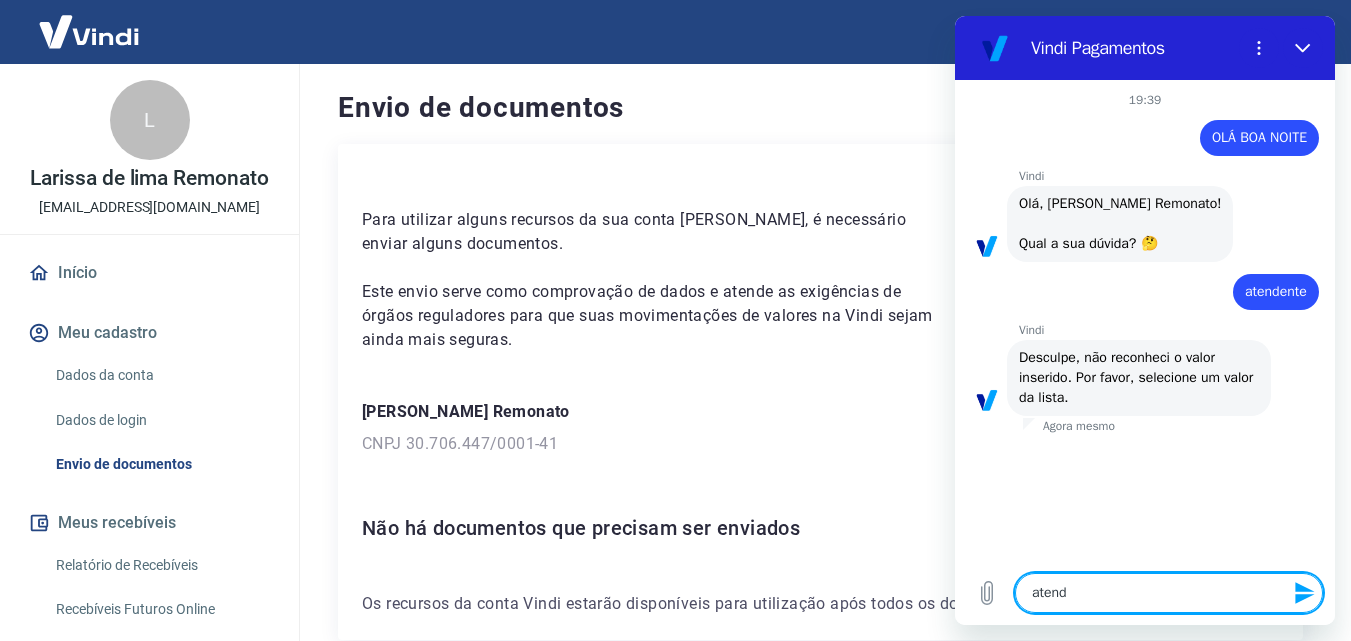 type on "atende" 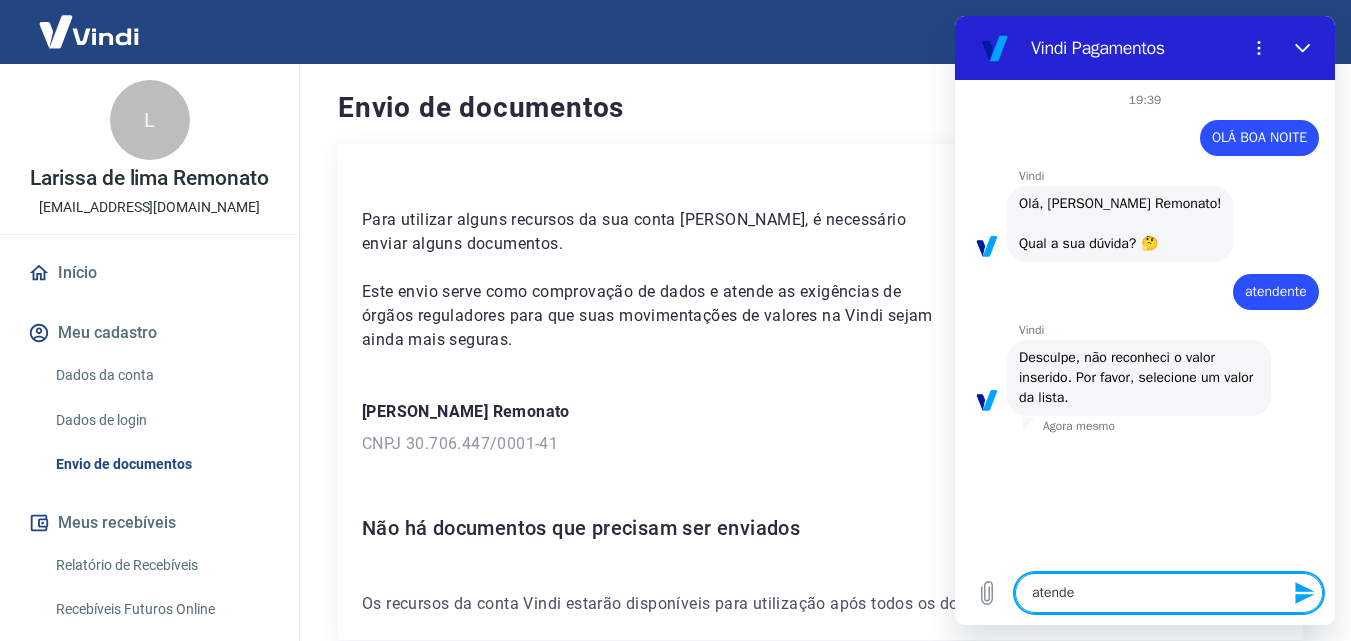 type on "atenden" 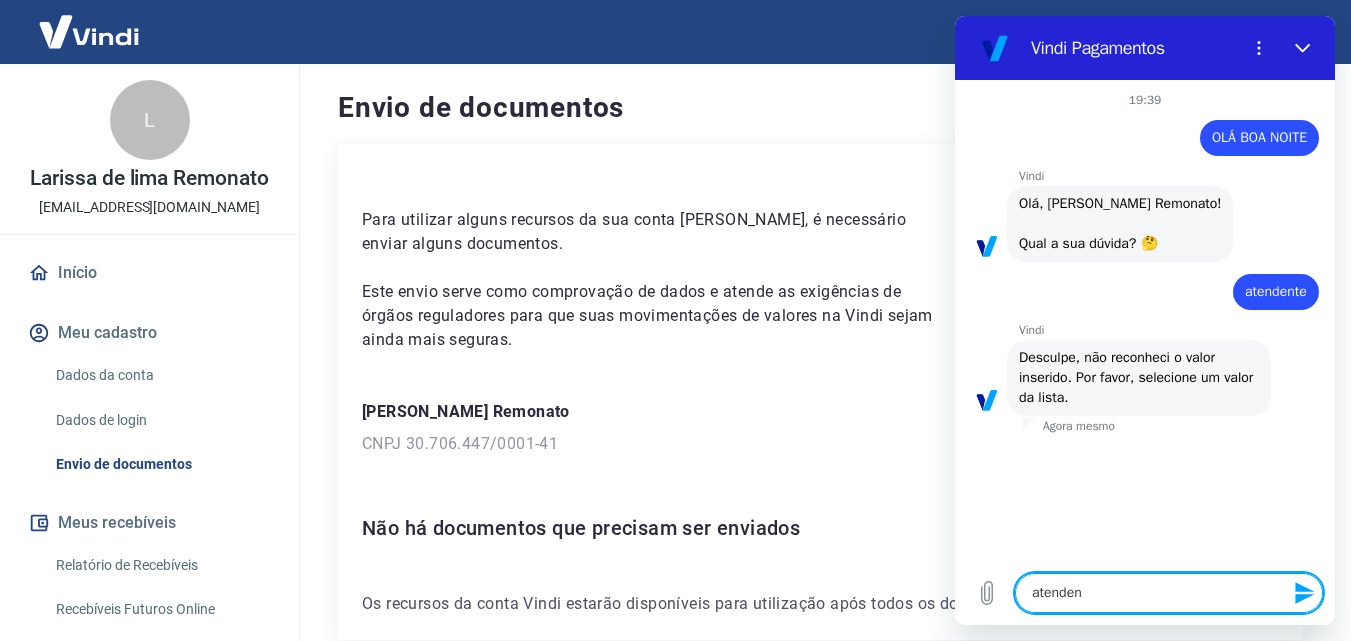 type on "atendent" 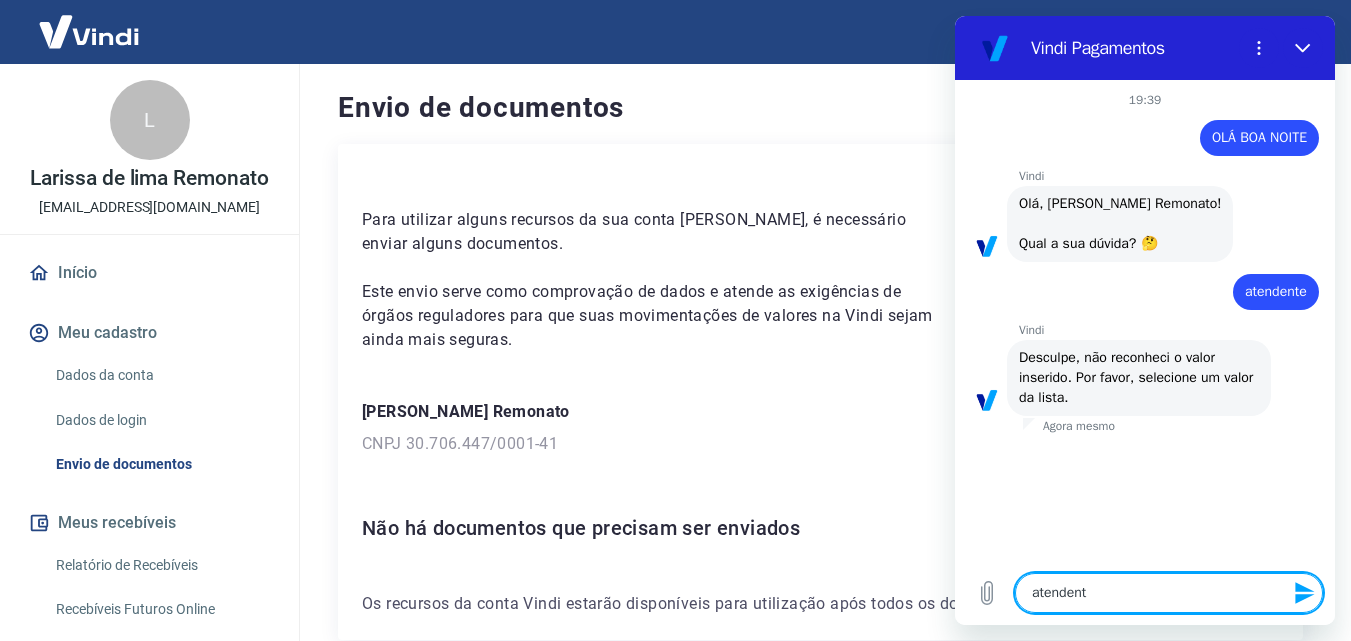 type on "atendente" 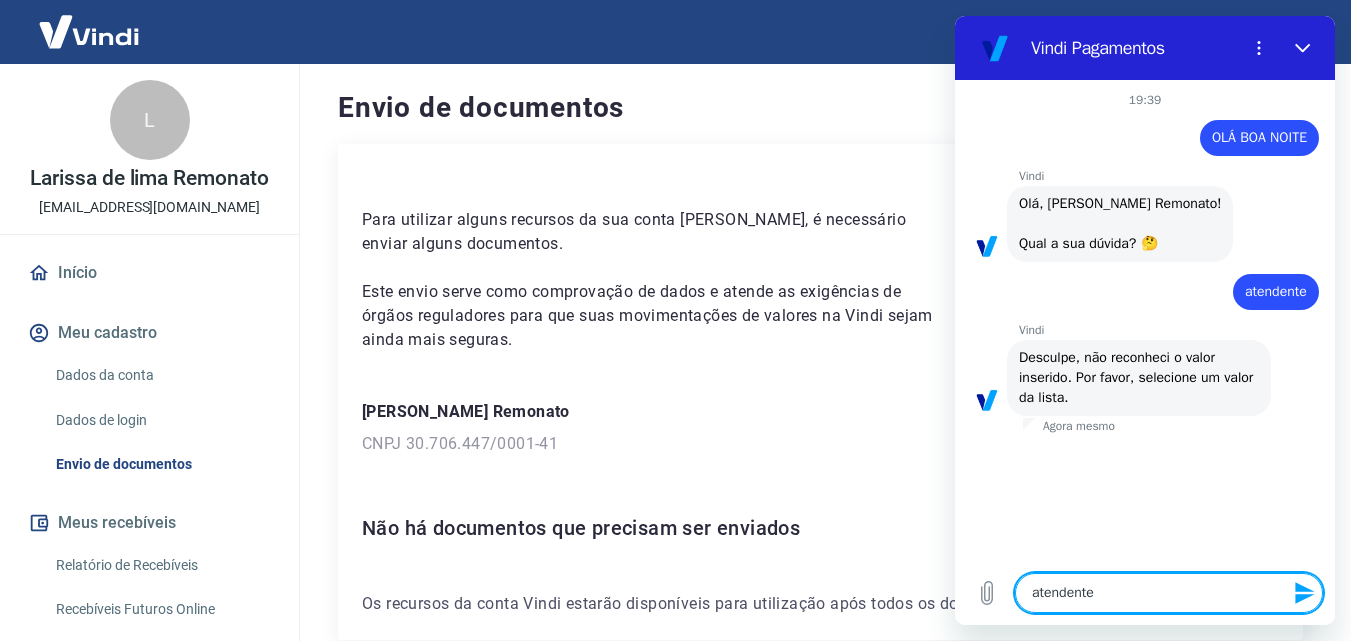 click on "atendente" at bounding box center [1169, 593] 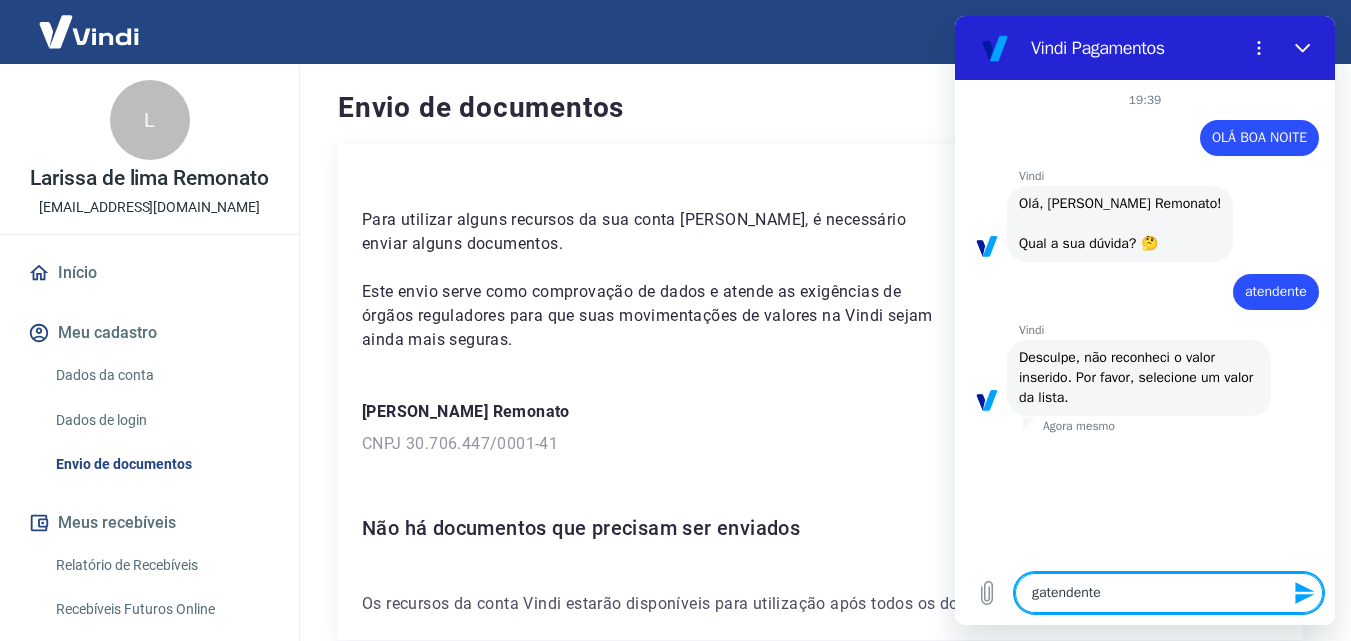 type on "x" 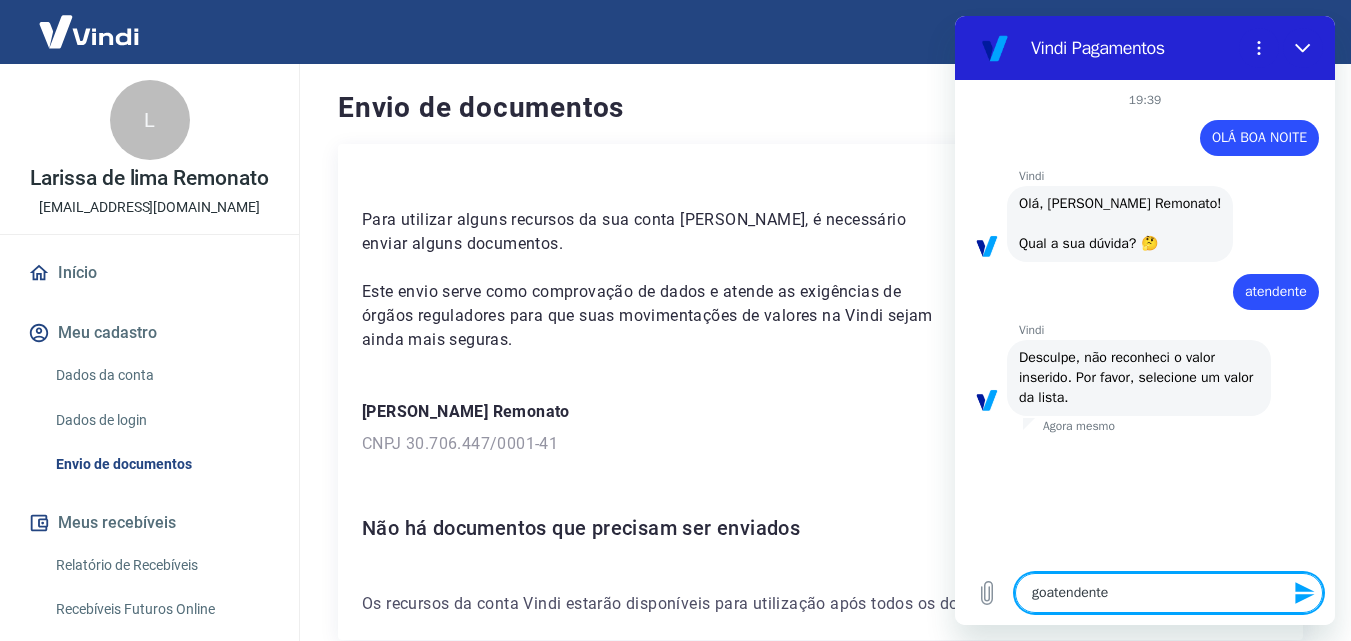 type on "gosatendente" 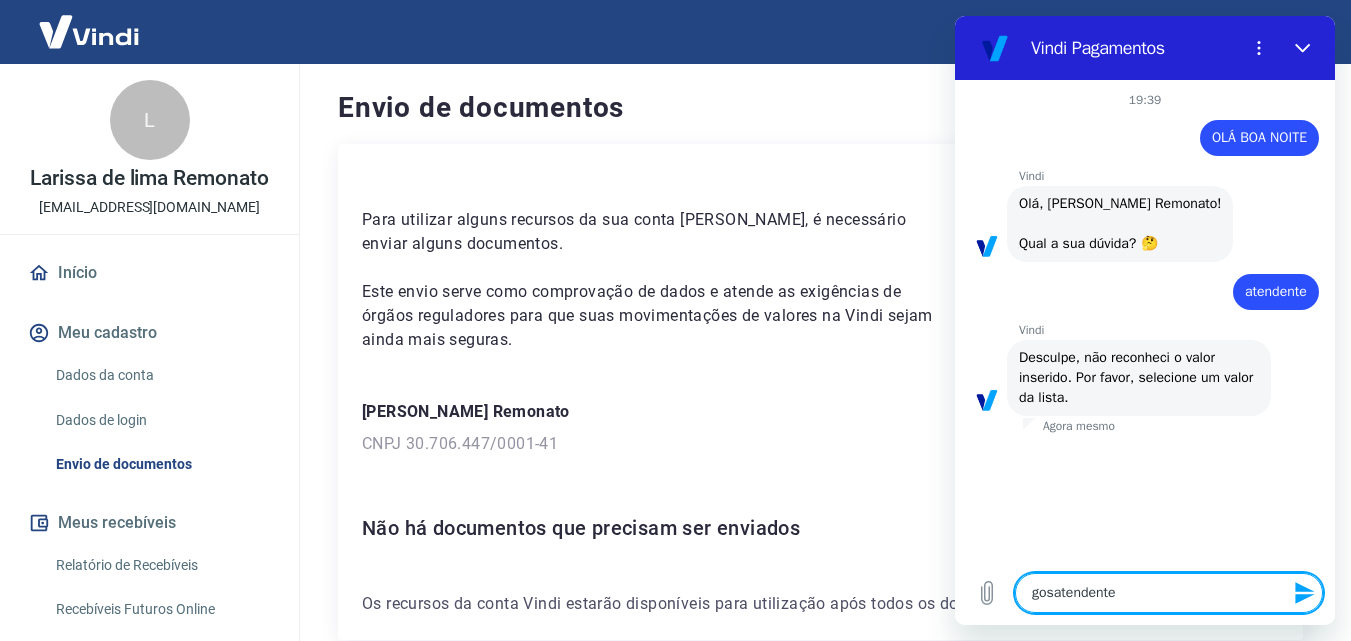 type on "x" 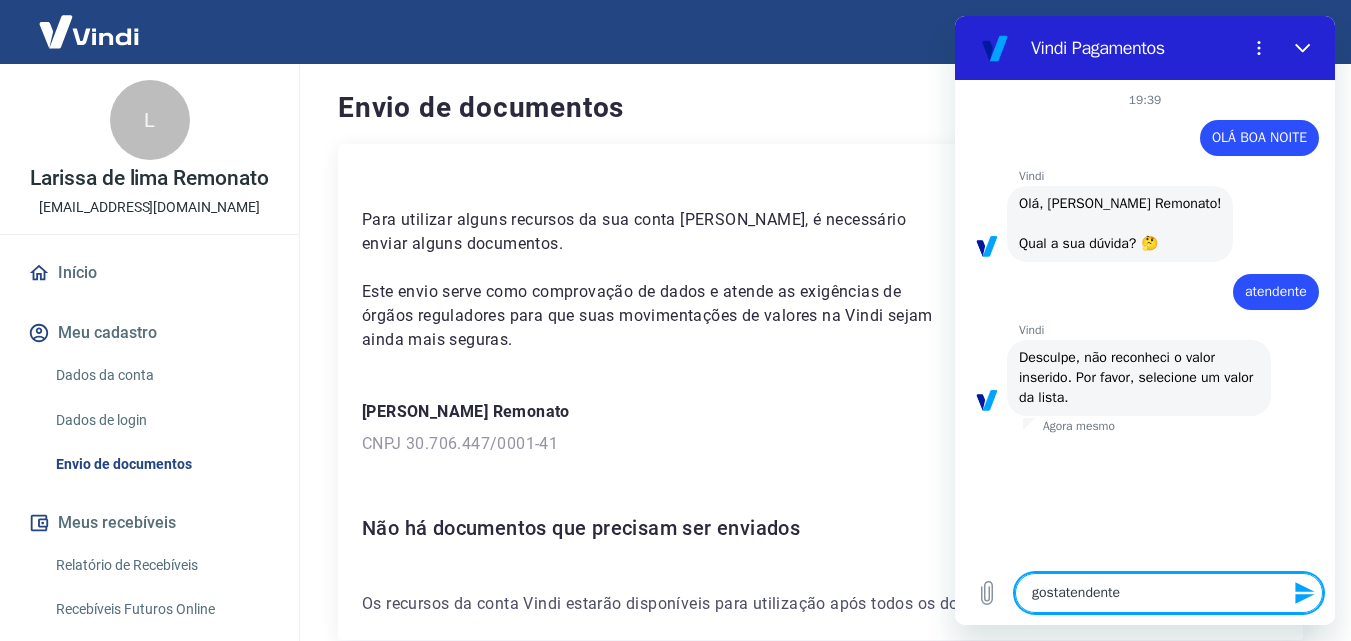 type on "gostaatendente" 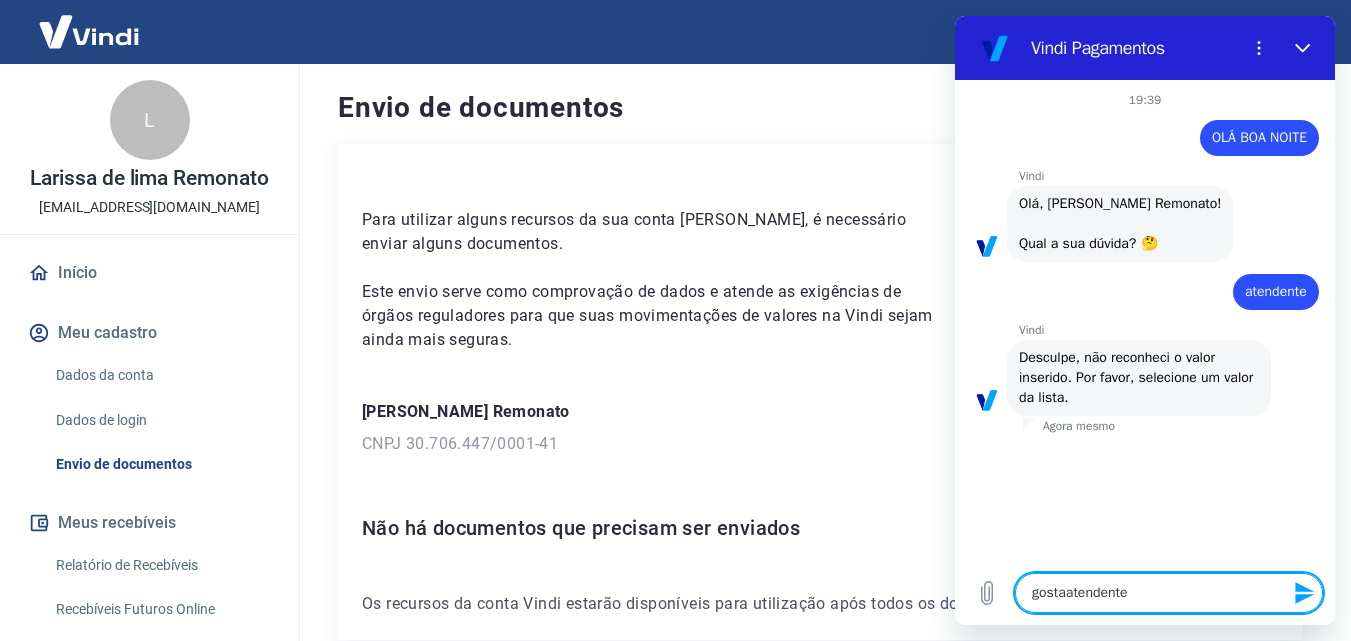 type on "gostaratendente" 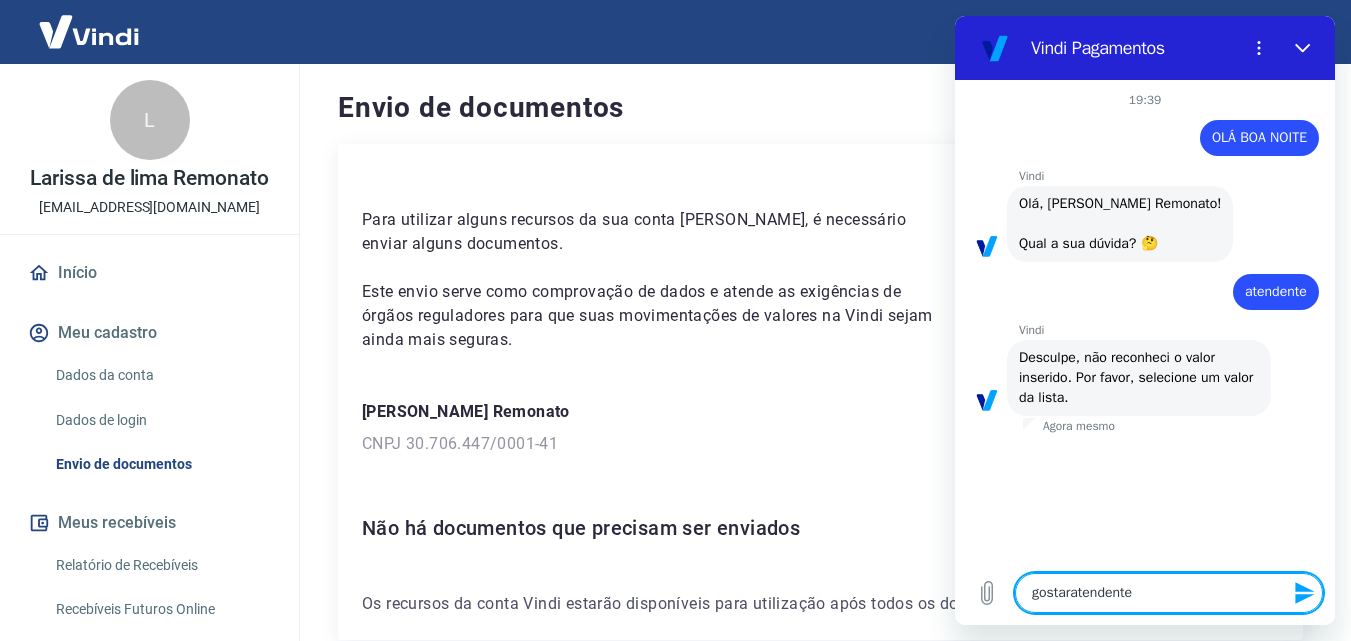 type on "gostariatendente" 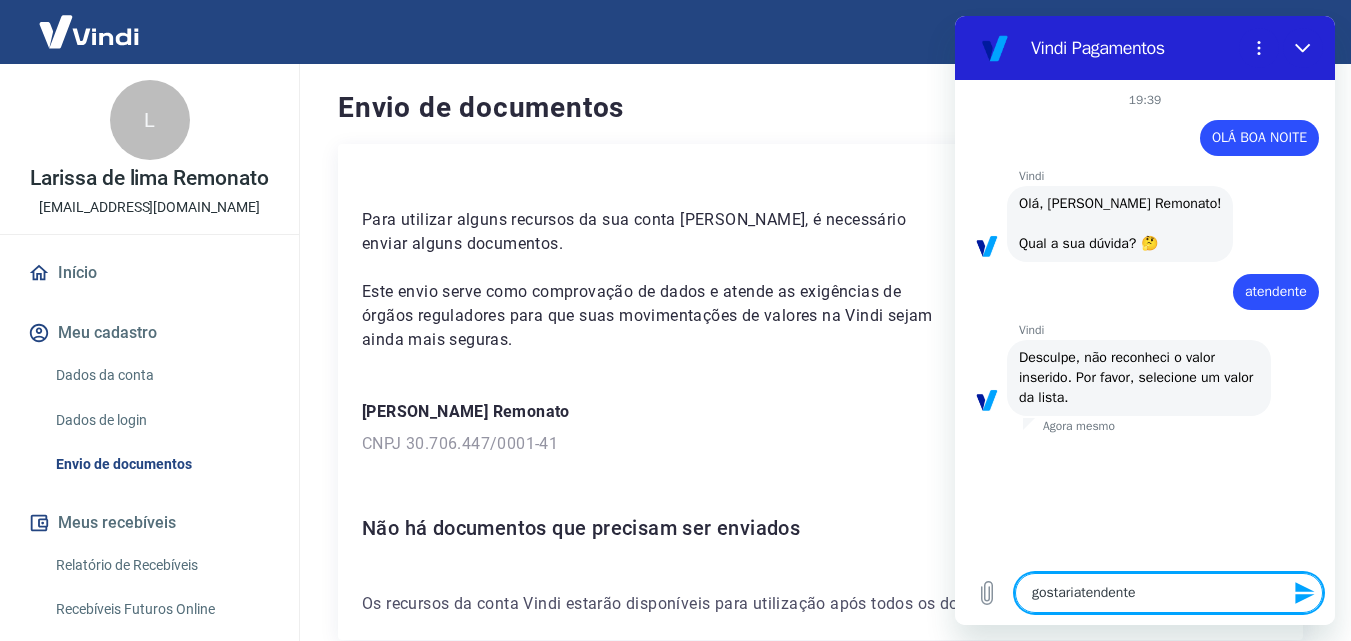 type on "gostariaatendente" 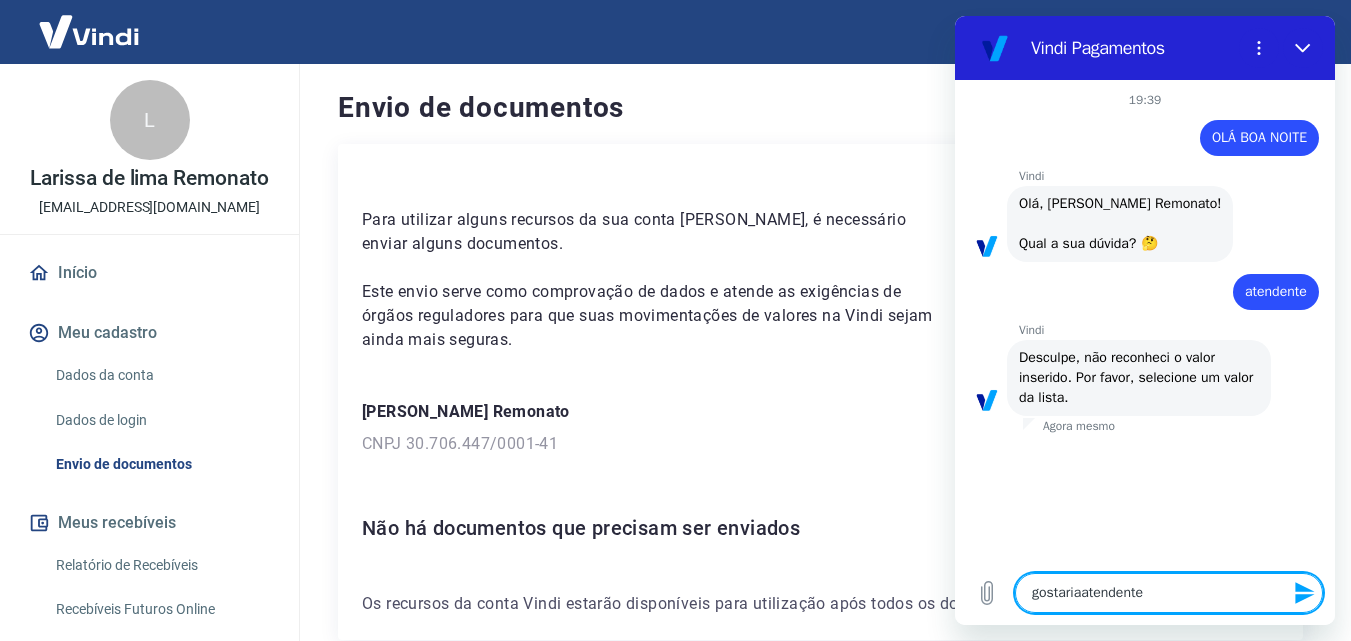 type on "x" 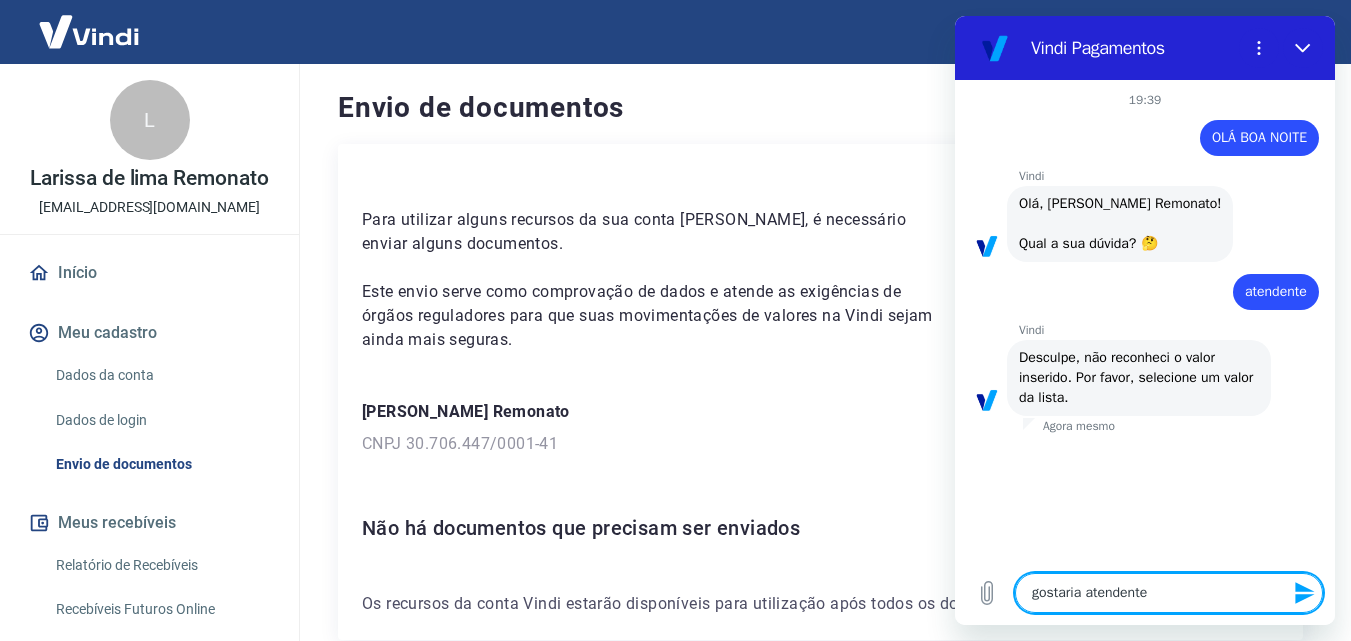 type on "x" 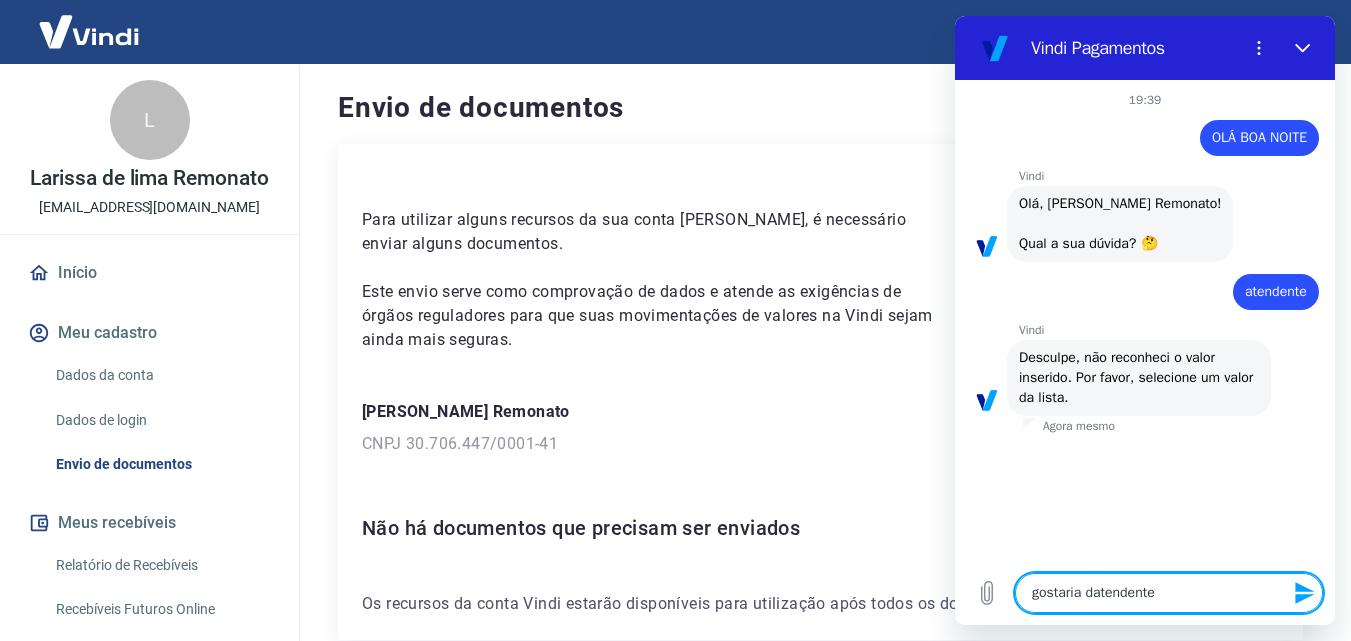 type on "gostaria deatendente" 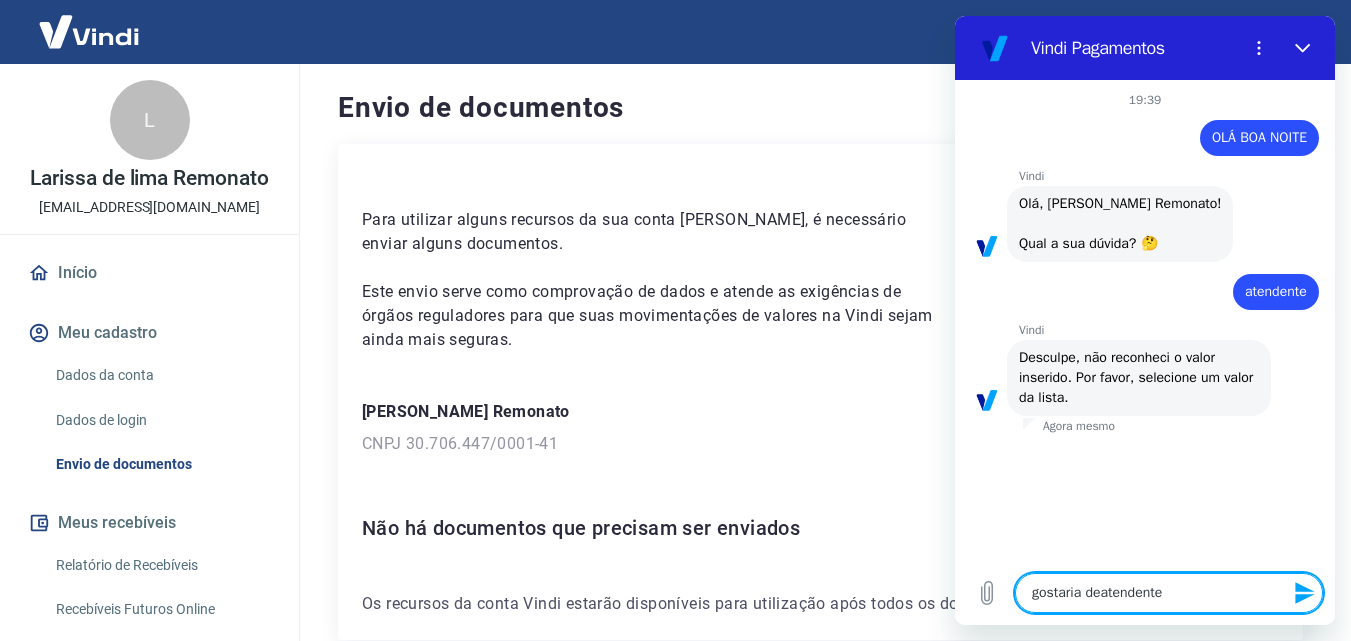 type 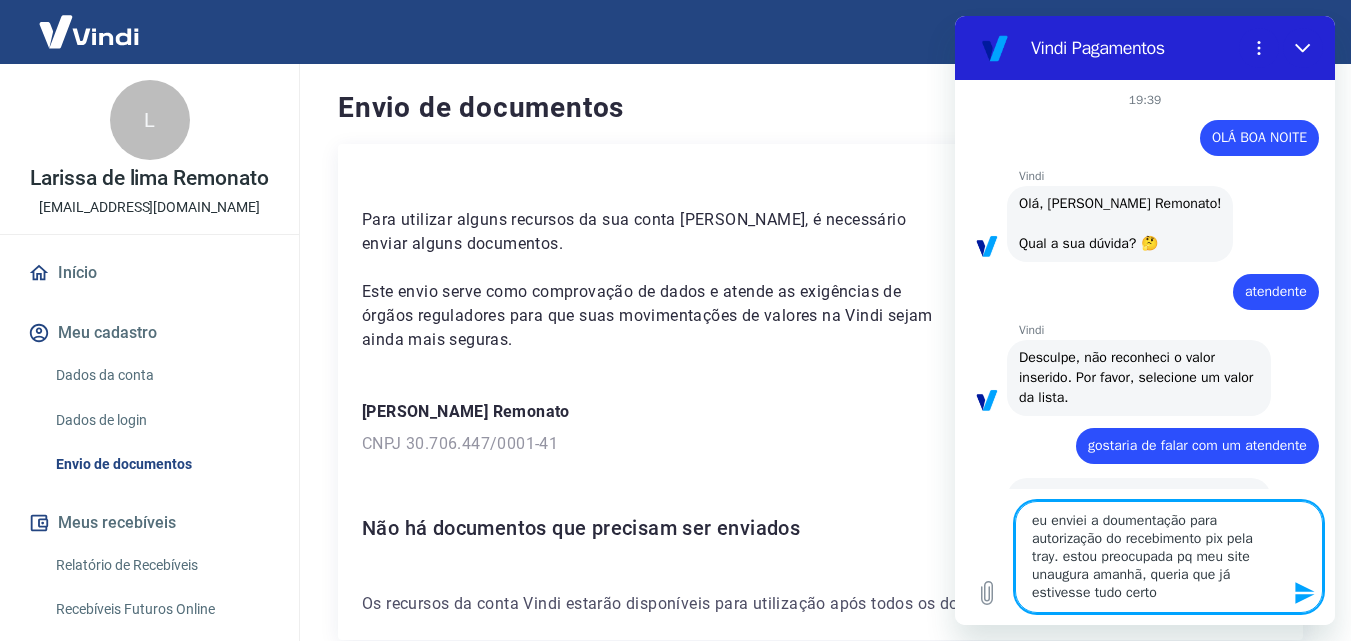 click on "eu enviei a doumentação para autorização do recebimento pix pela tray. estou preocupada pq meu site unaugura amanhã, queria que já estivesse tudo certo" at bounding box center (1169, 557) 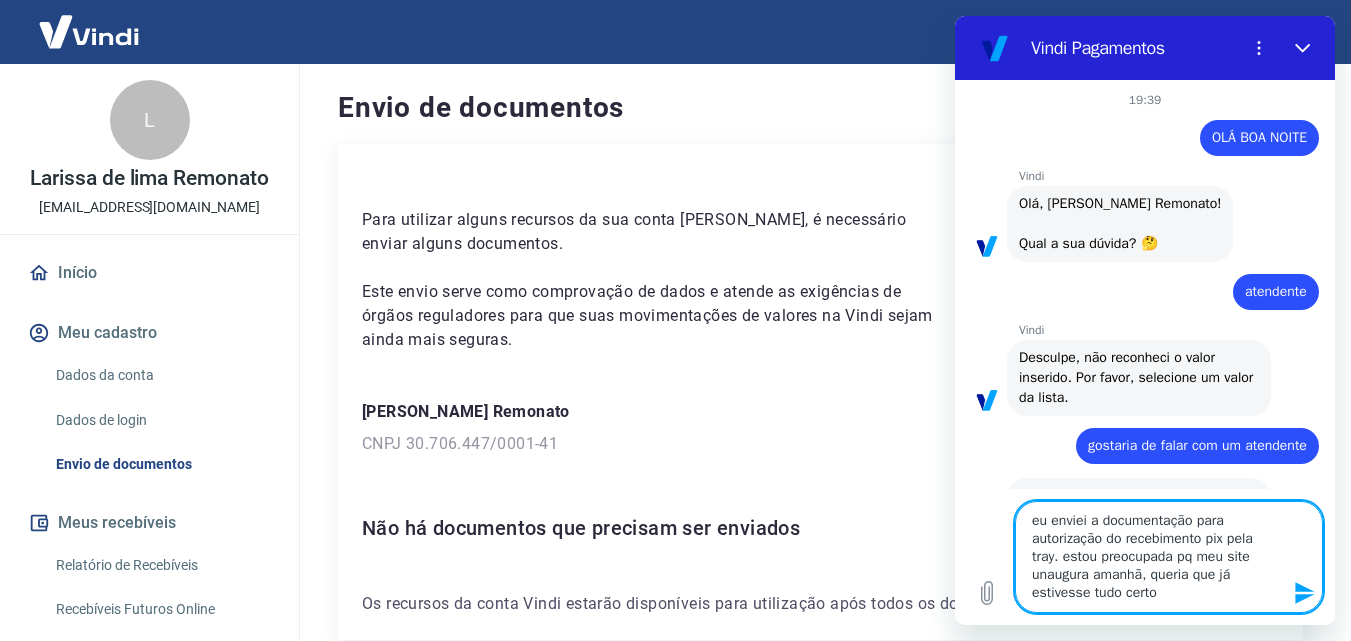 click on "eu enviei a documentação para autorização do recebimento pix pela tray. estou preocupada pq meu site unaugura amanhã, queria que já estivesse tudo certo" at bounding box center [1169, 557] 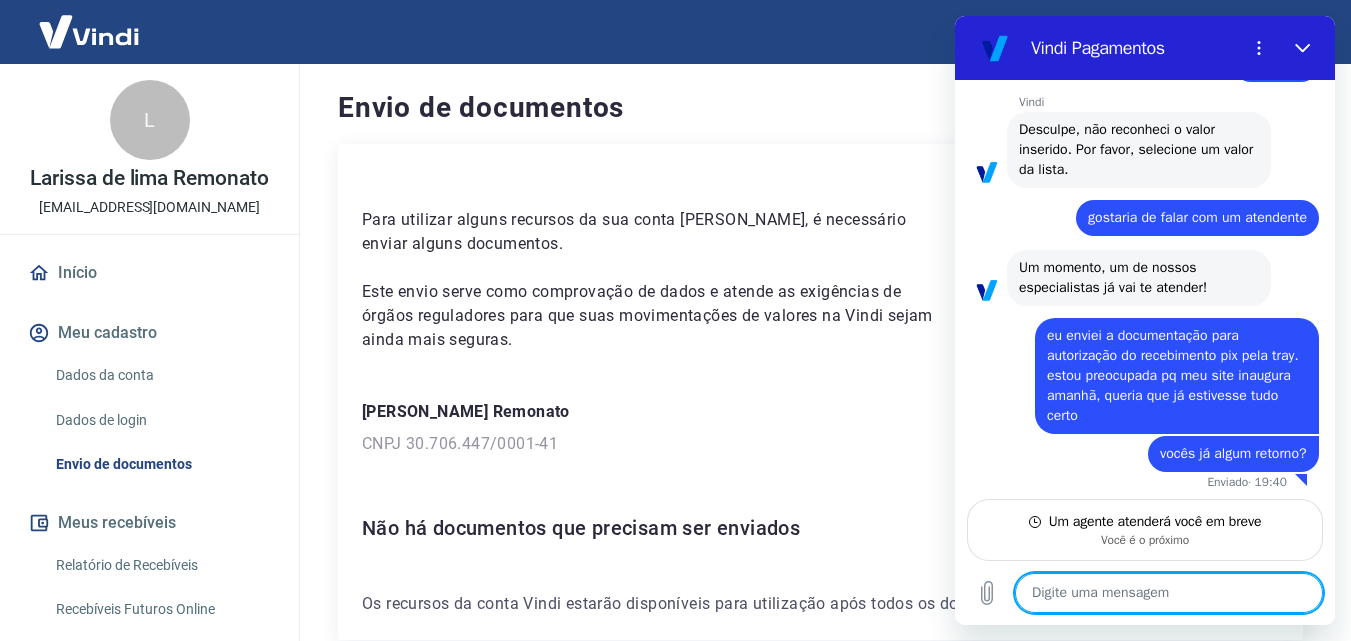 scroll, scrollTop: 232, scrollLeft: 0, axis: vertical 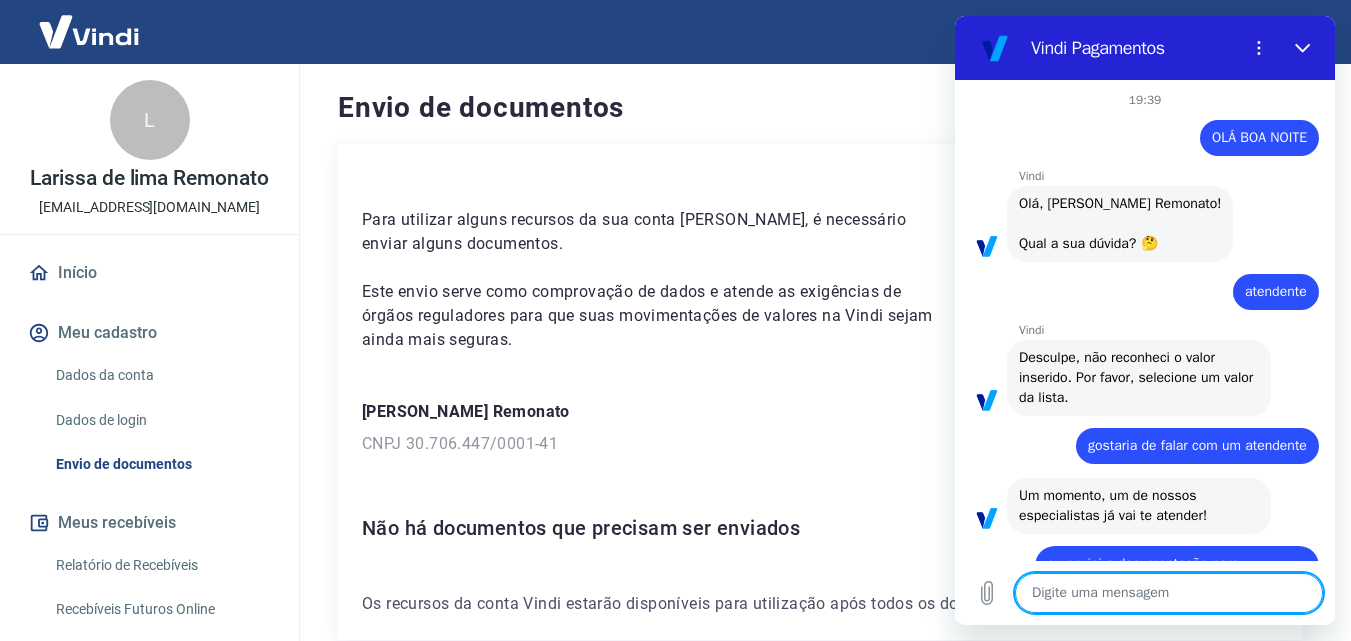click at bounding box center (1169, 593) 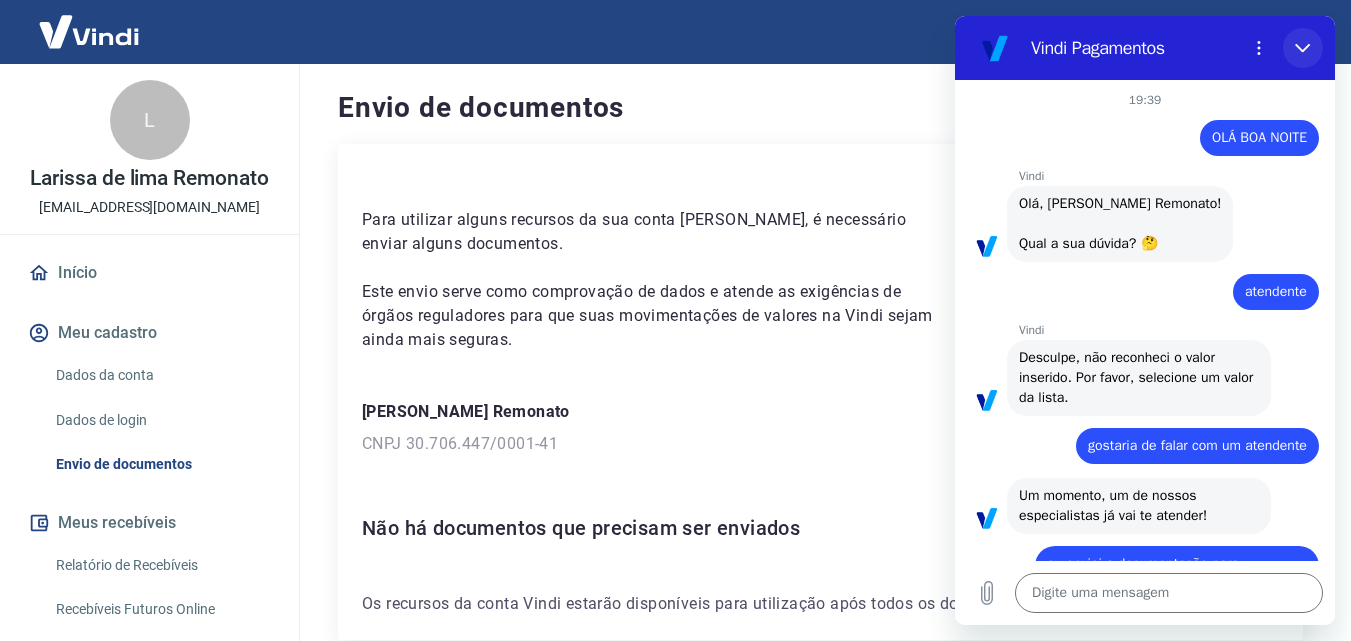 click 